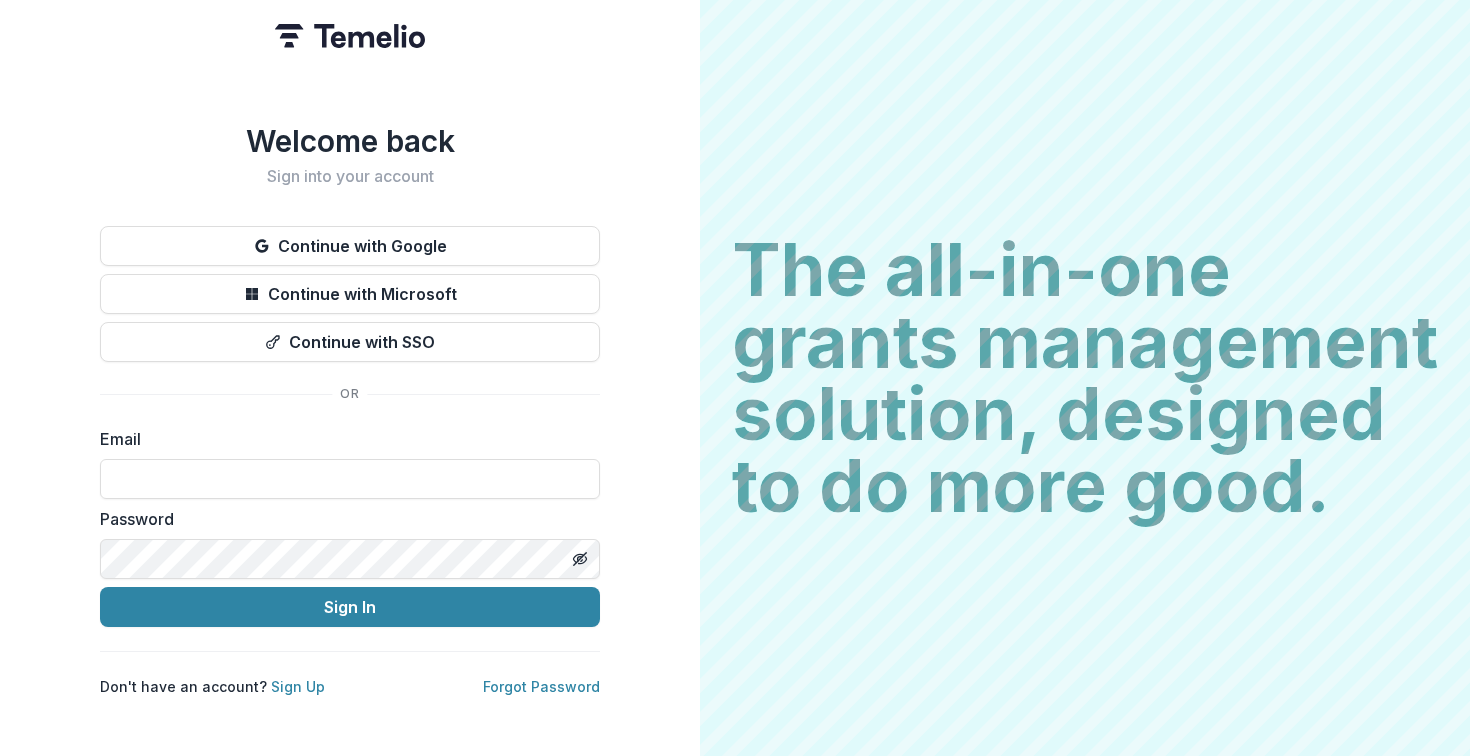 scroll, scrollTop: 0, scrollLeft: 0, axis: both 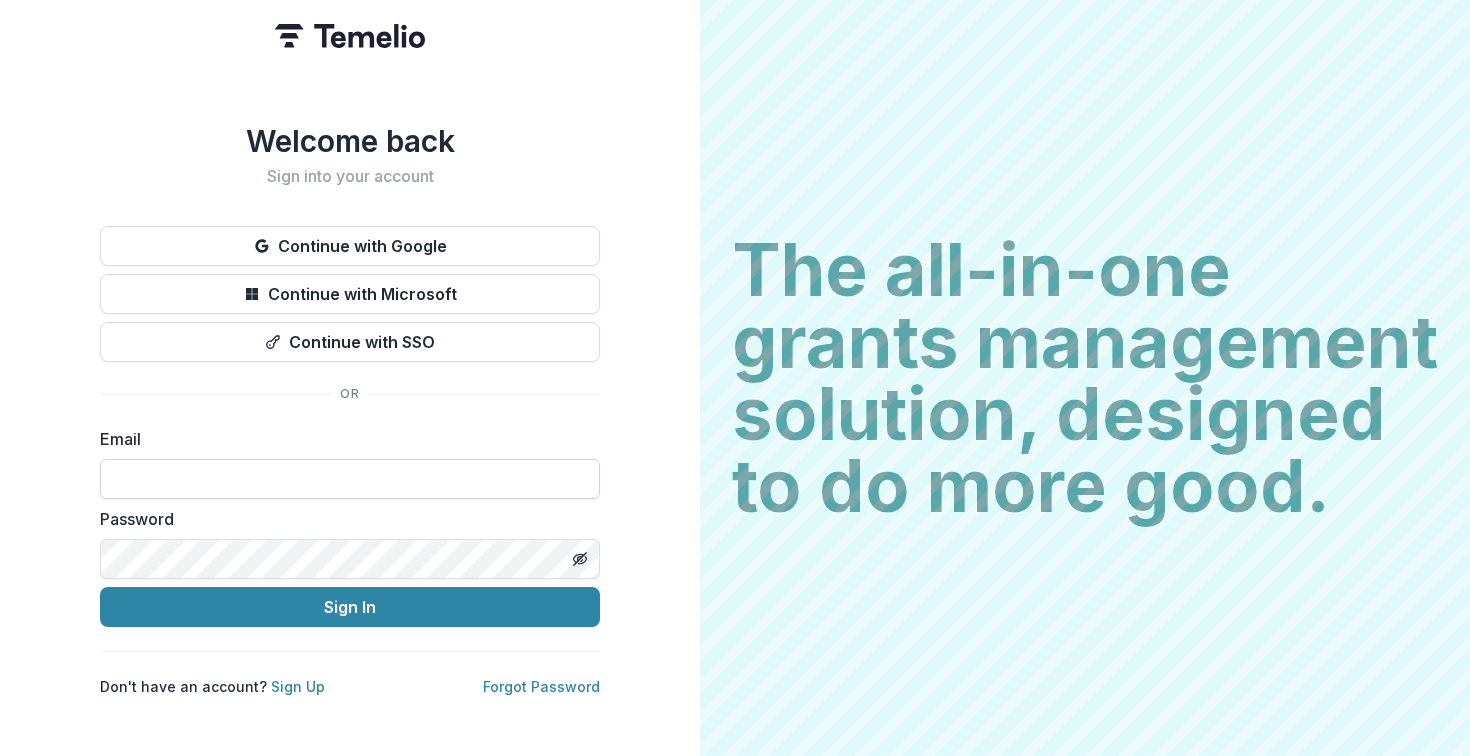 click at bounding box center [350, 479] 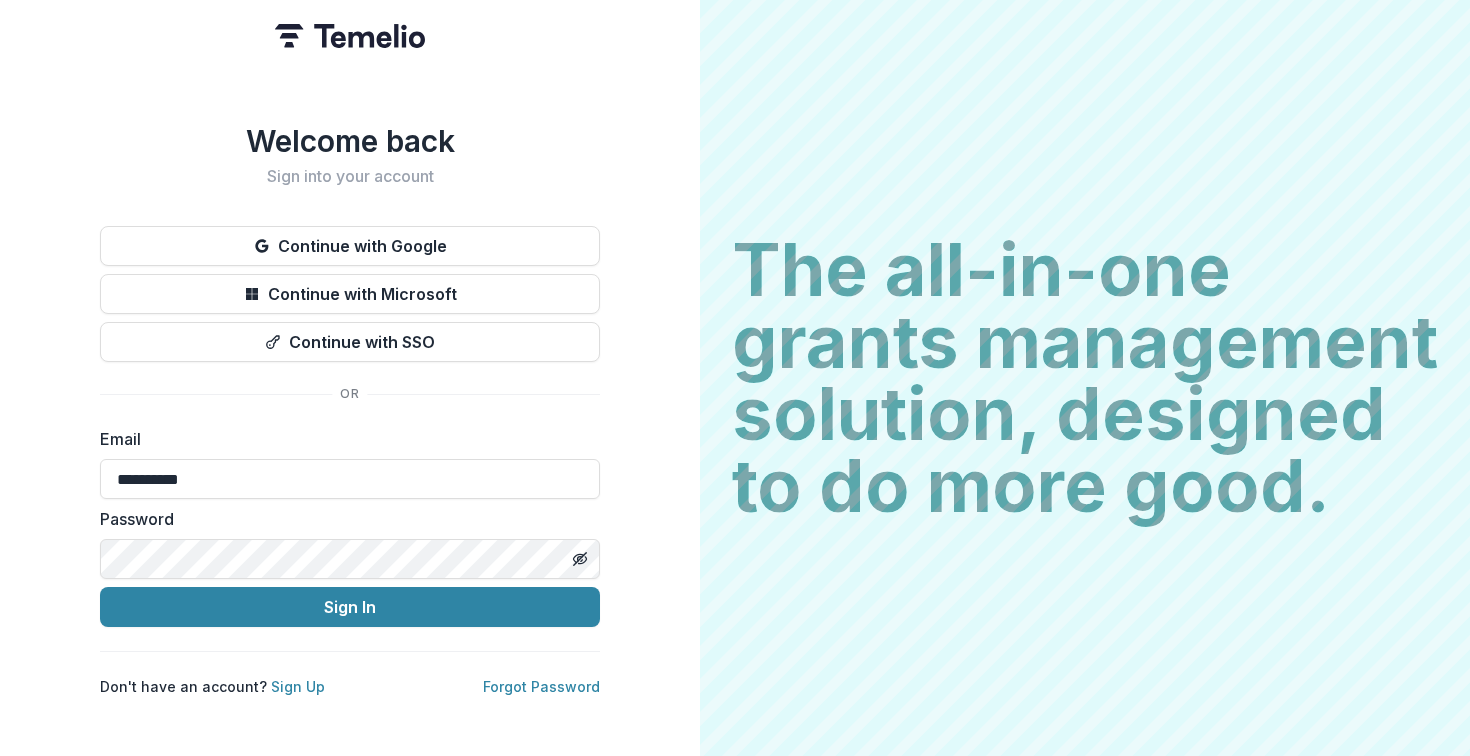 type on "**********" 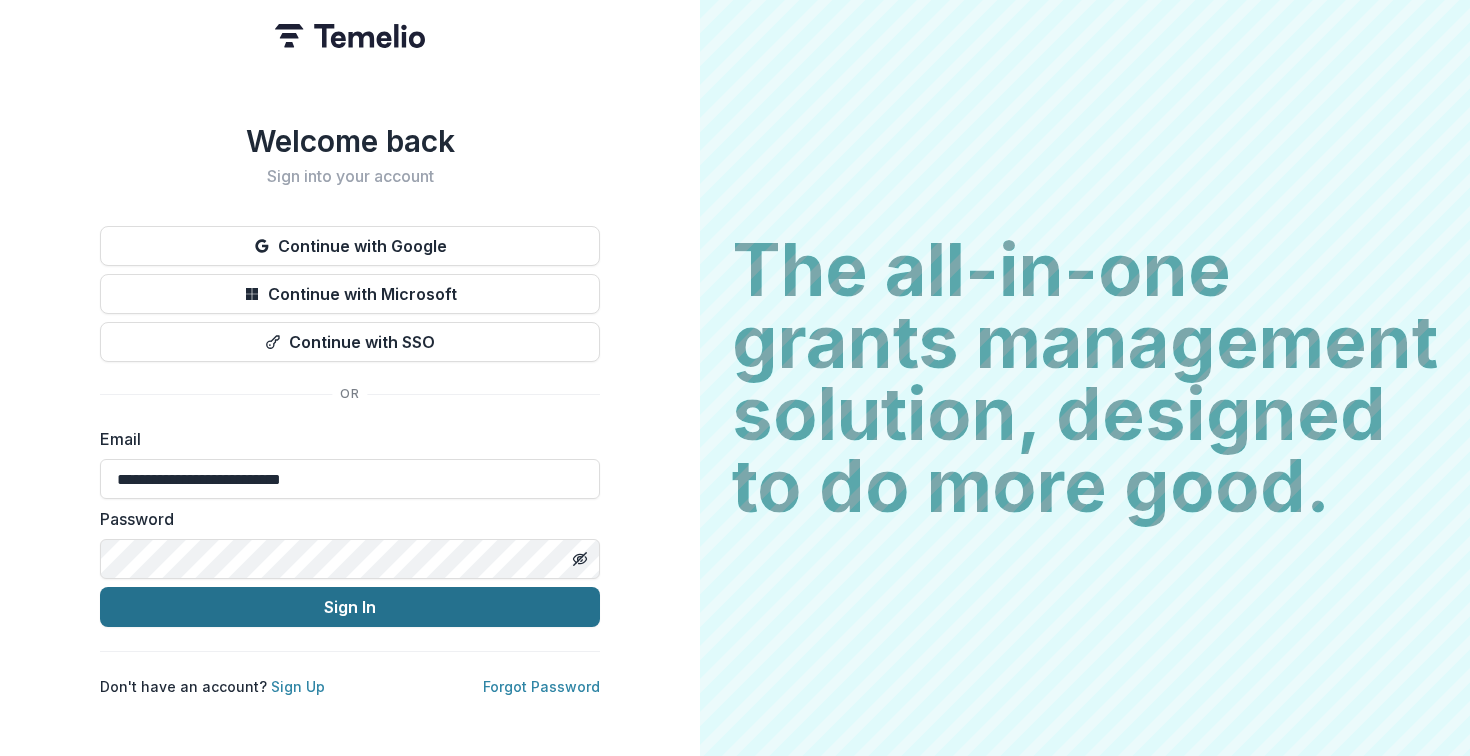click on "Sign In" at bounding box center (350, 607) 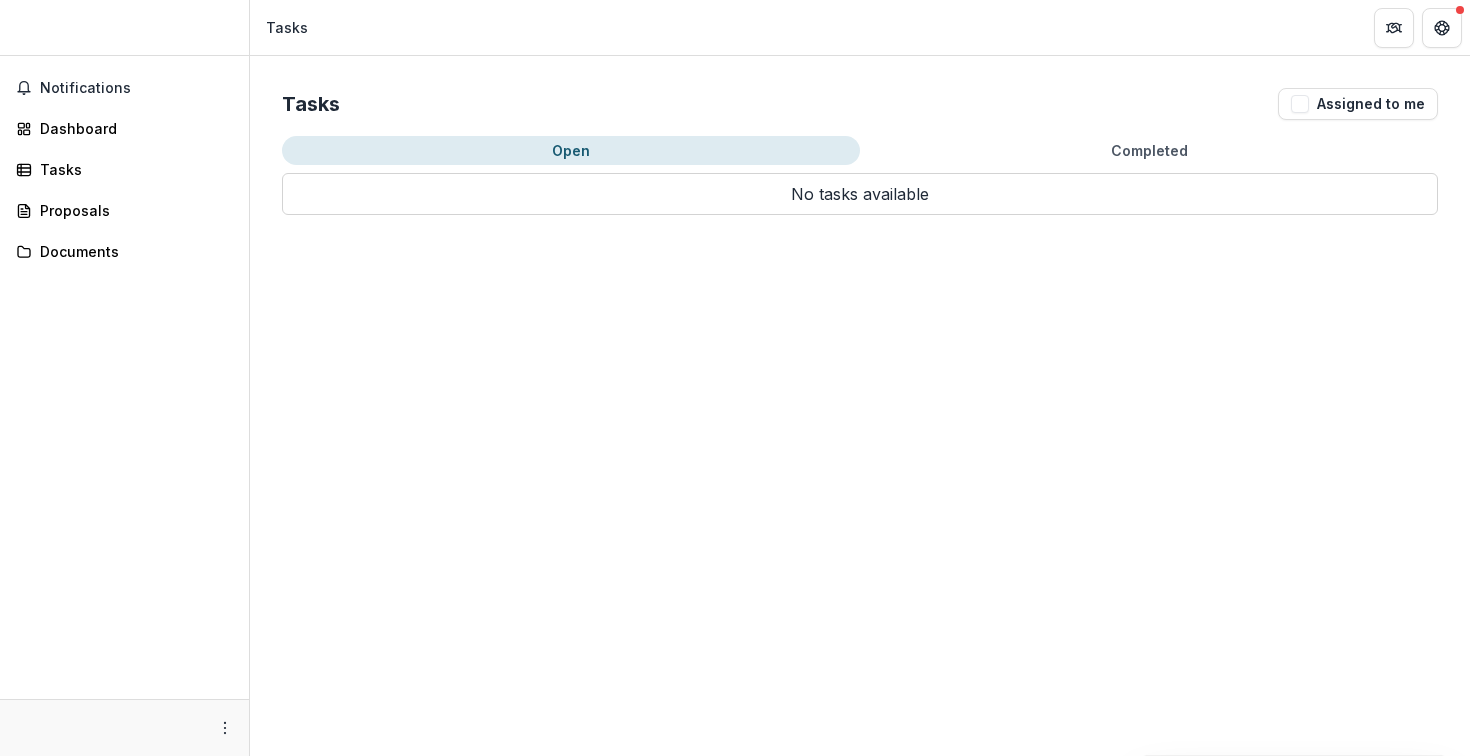 scroll, scrollTop: 0, scrollLeft: 0, axis: both 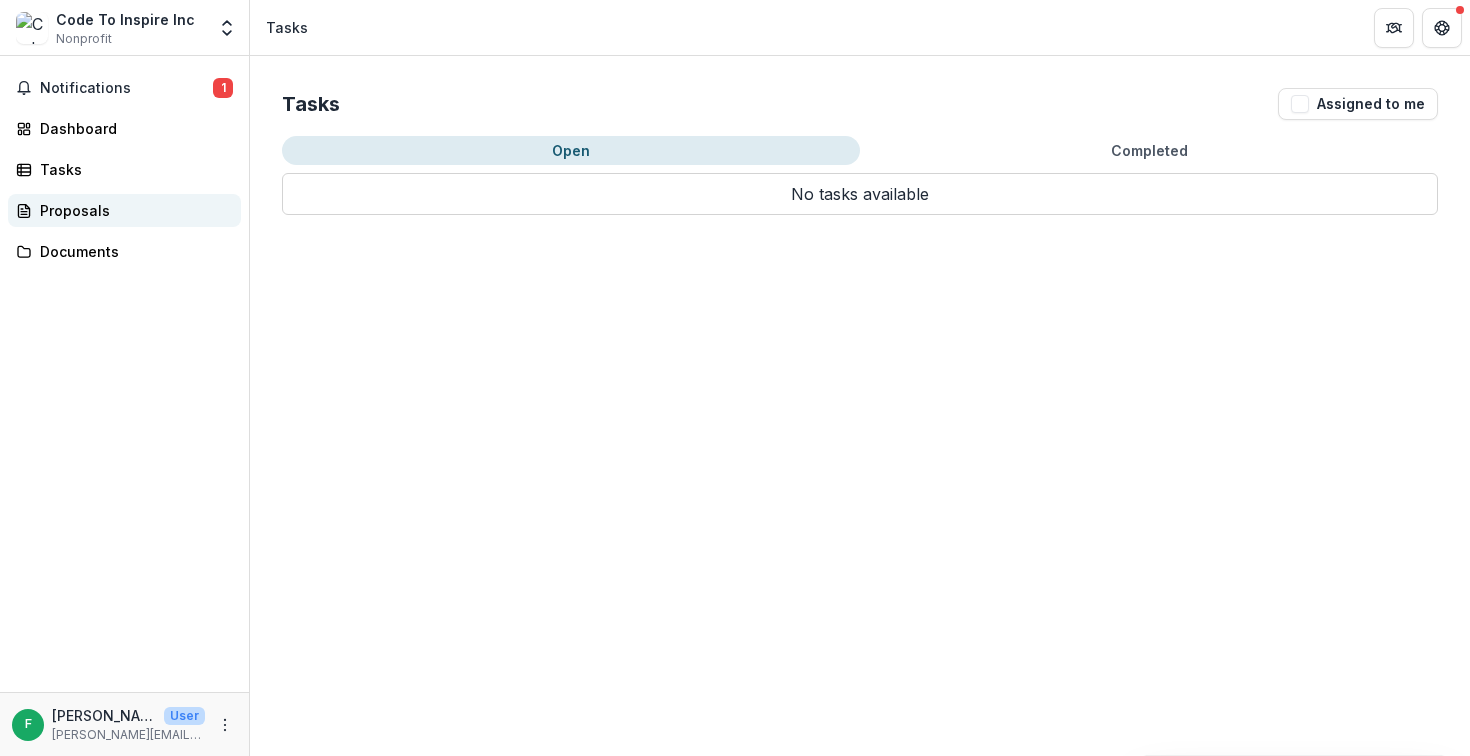 click on "Proposals" at bounding box center [132, 210] 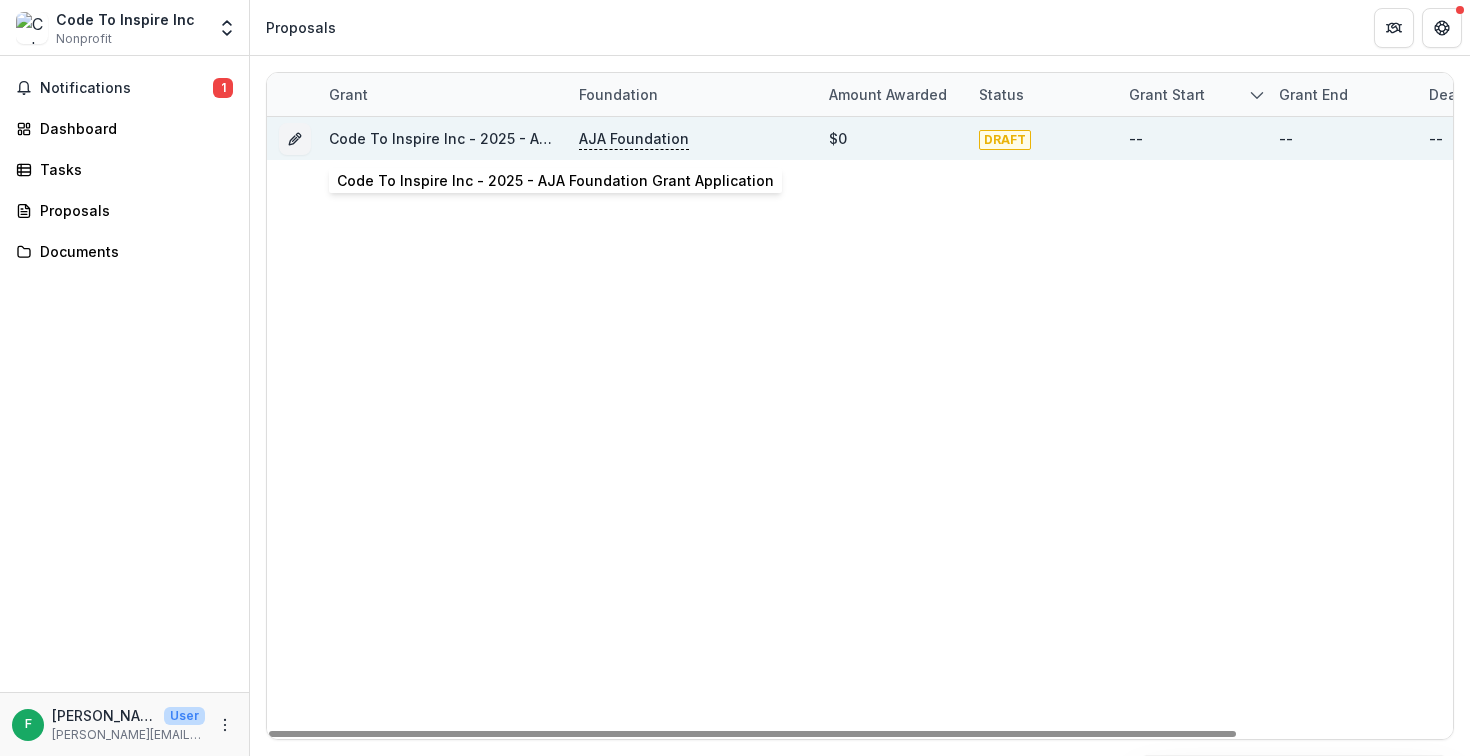click on "Code To Inspire Inc - 2025 - AJA Foundation Grant Application" at bounding box center [442, 138] 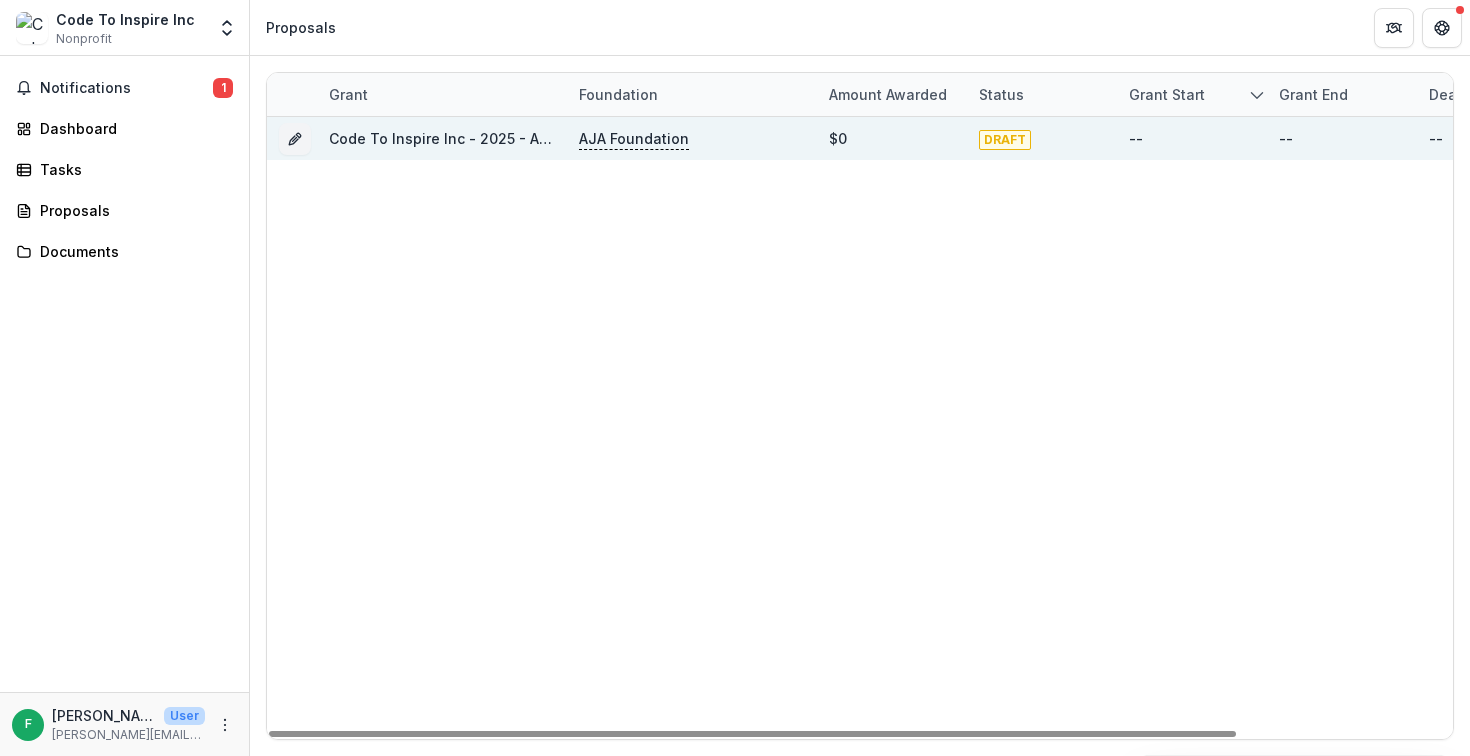 click on "Code To Inspire Inc - 2025 - AJA Foundation Grant Application" at bounding box center (547, 138) 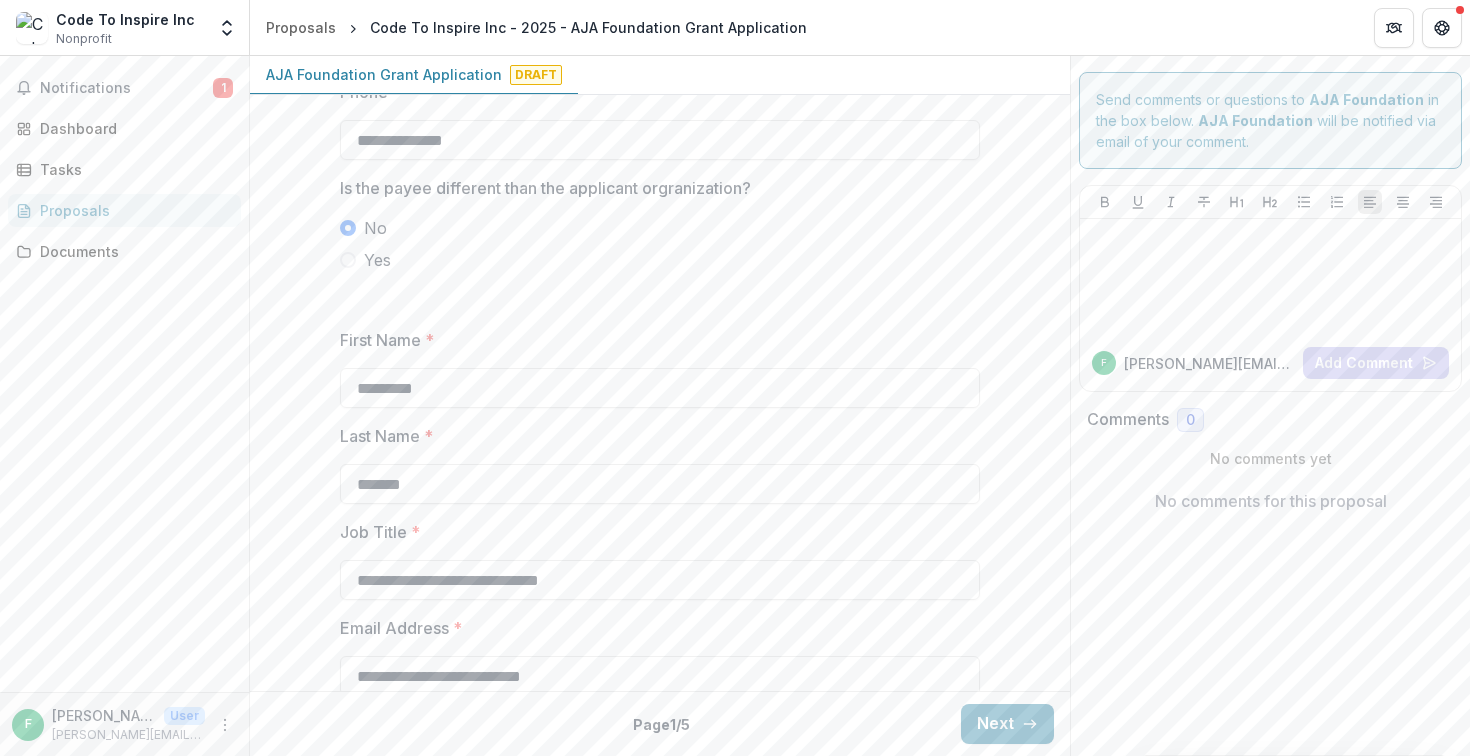 scroll, scrollTop: 676, scrollLeft: 0, axis: vertical 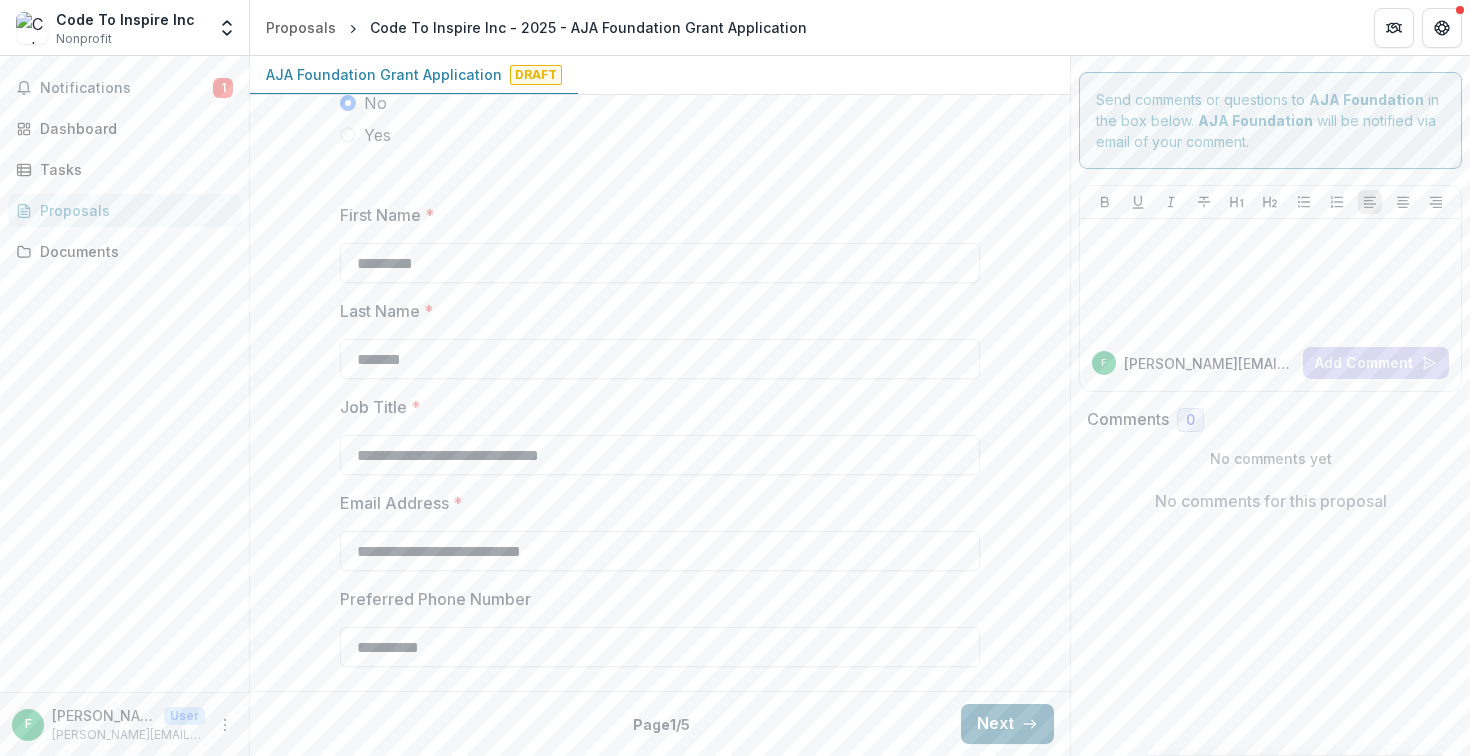 click on "Next" at bounding box center (1007, 724) 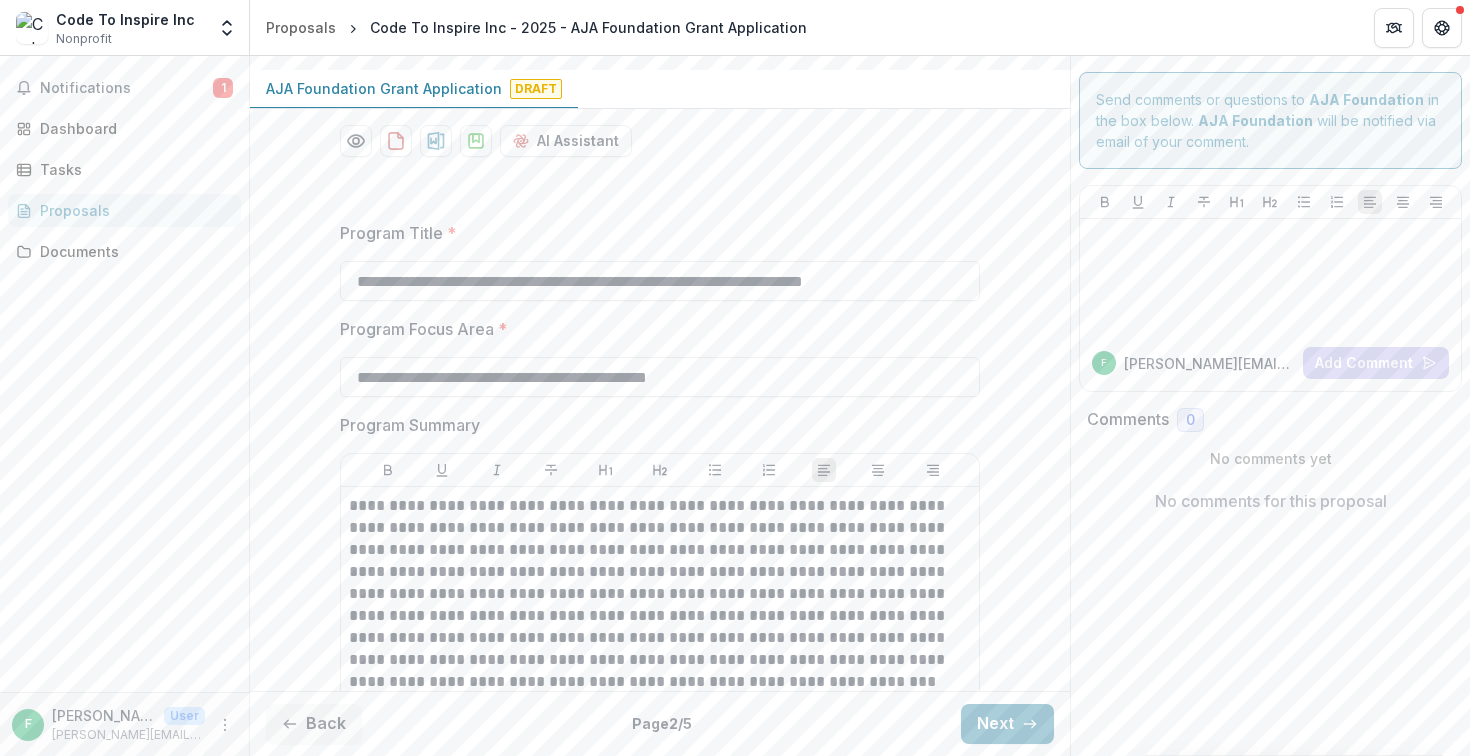 scroll, scrollTop: 180, scrollLeft: 0, axis: vertical 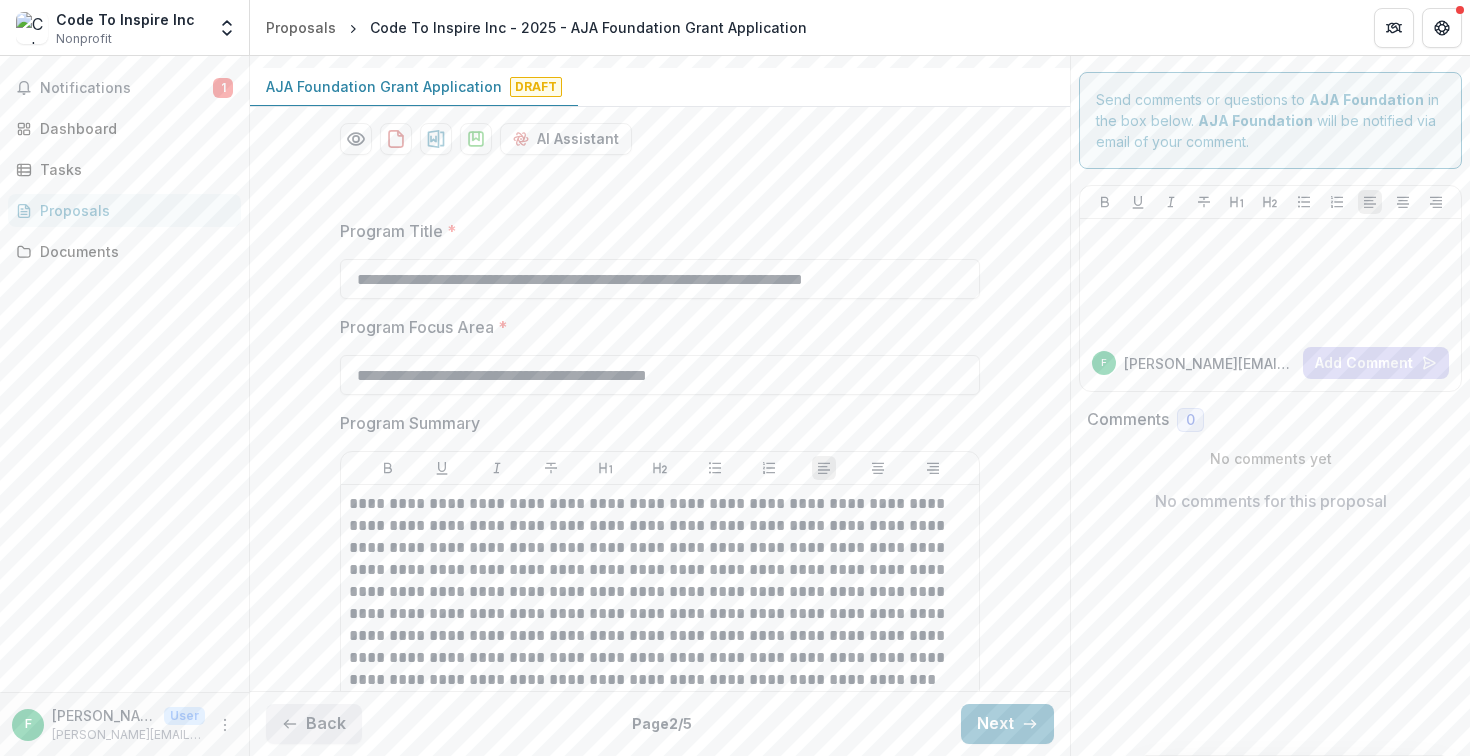 click on "Back" at bounding box center [314, 724] 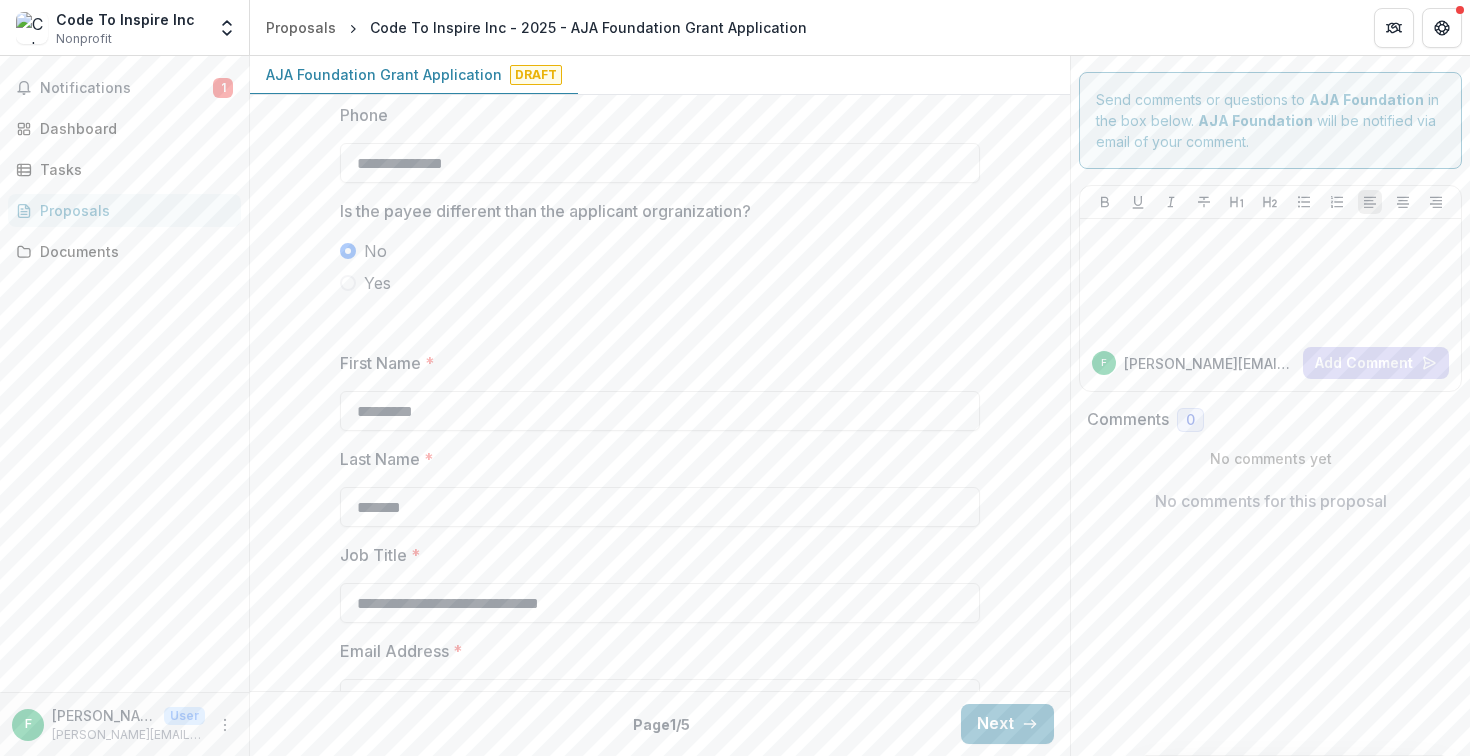 scroll, scrollTop: 676, scrollLeft: 0, axis: vertical 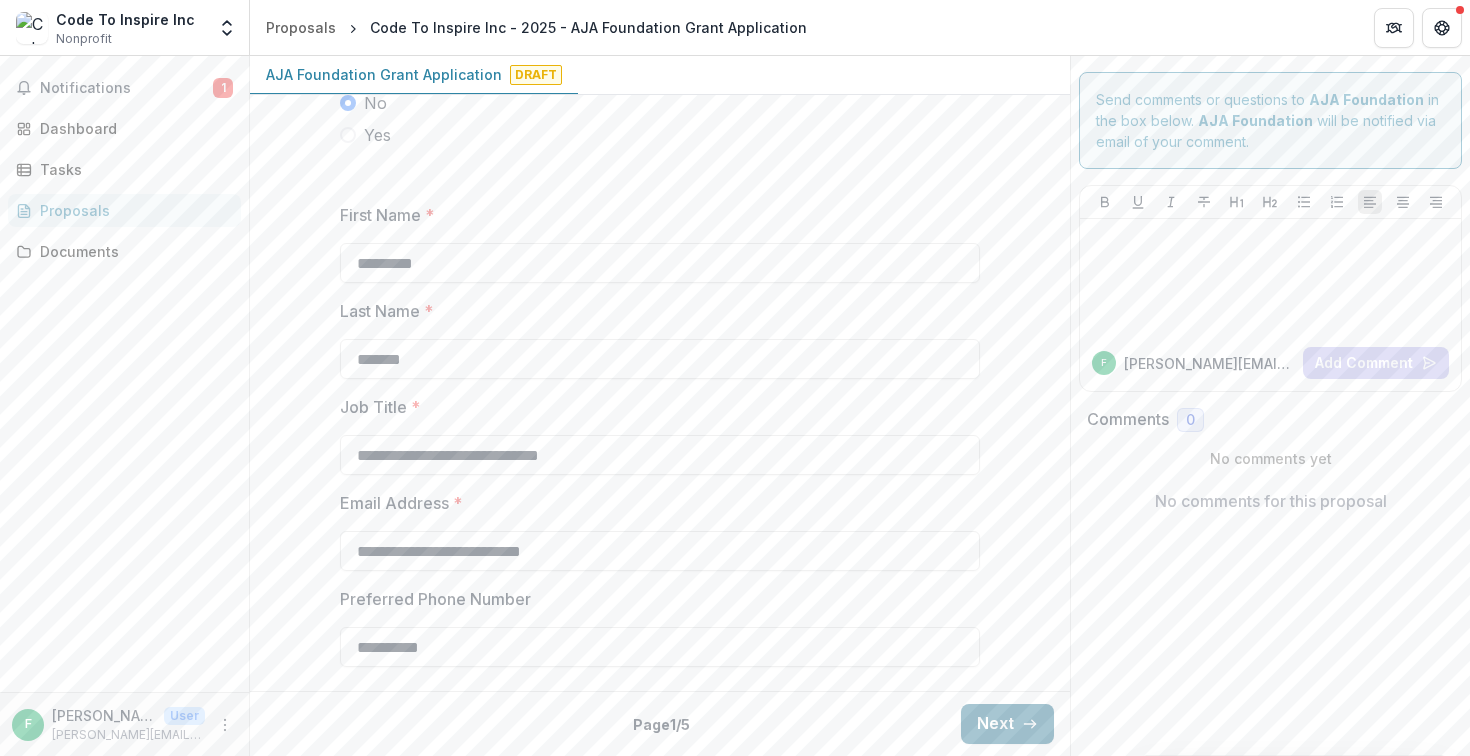click on "Next" at bounding box center (1007, 724) 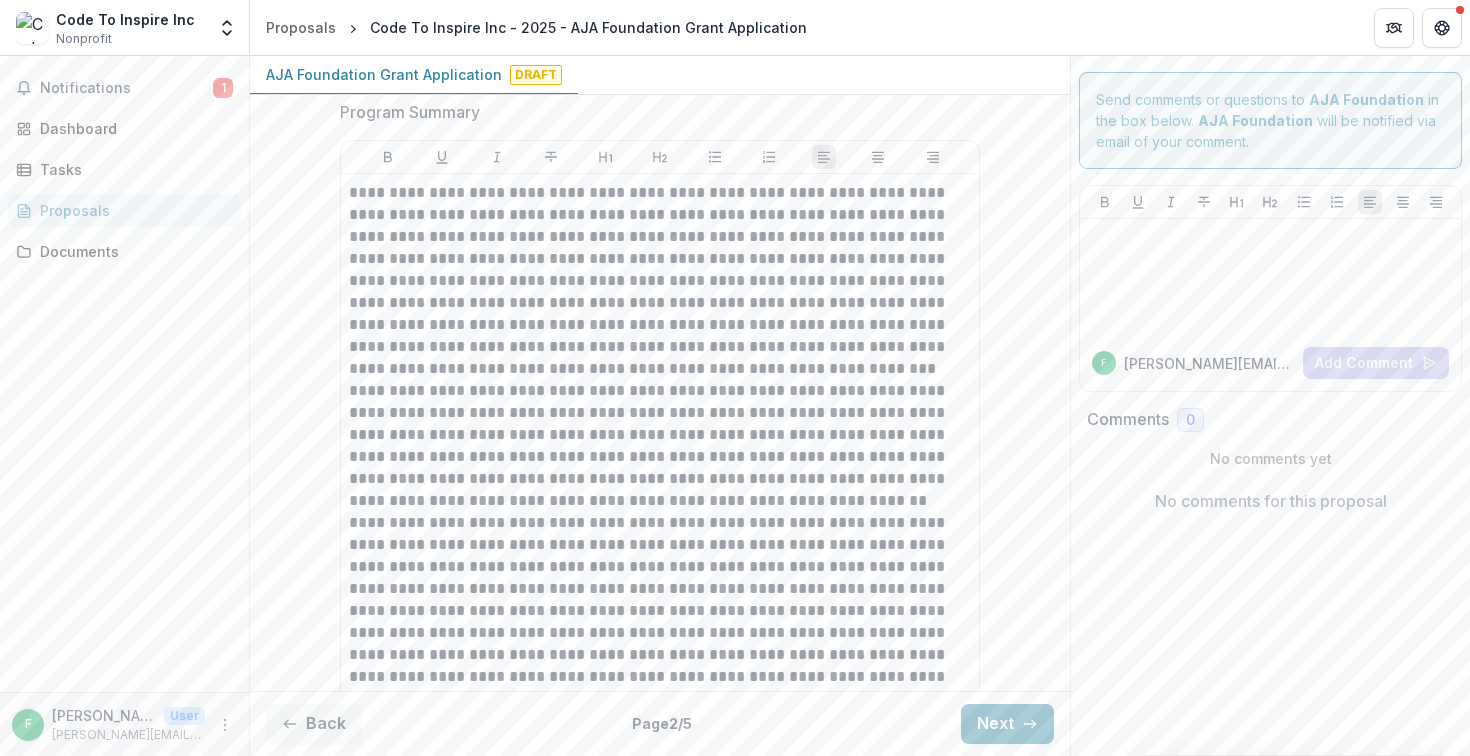 scroll, scrollTop: 497, scrollLeft: 0, axis: vertical 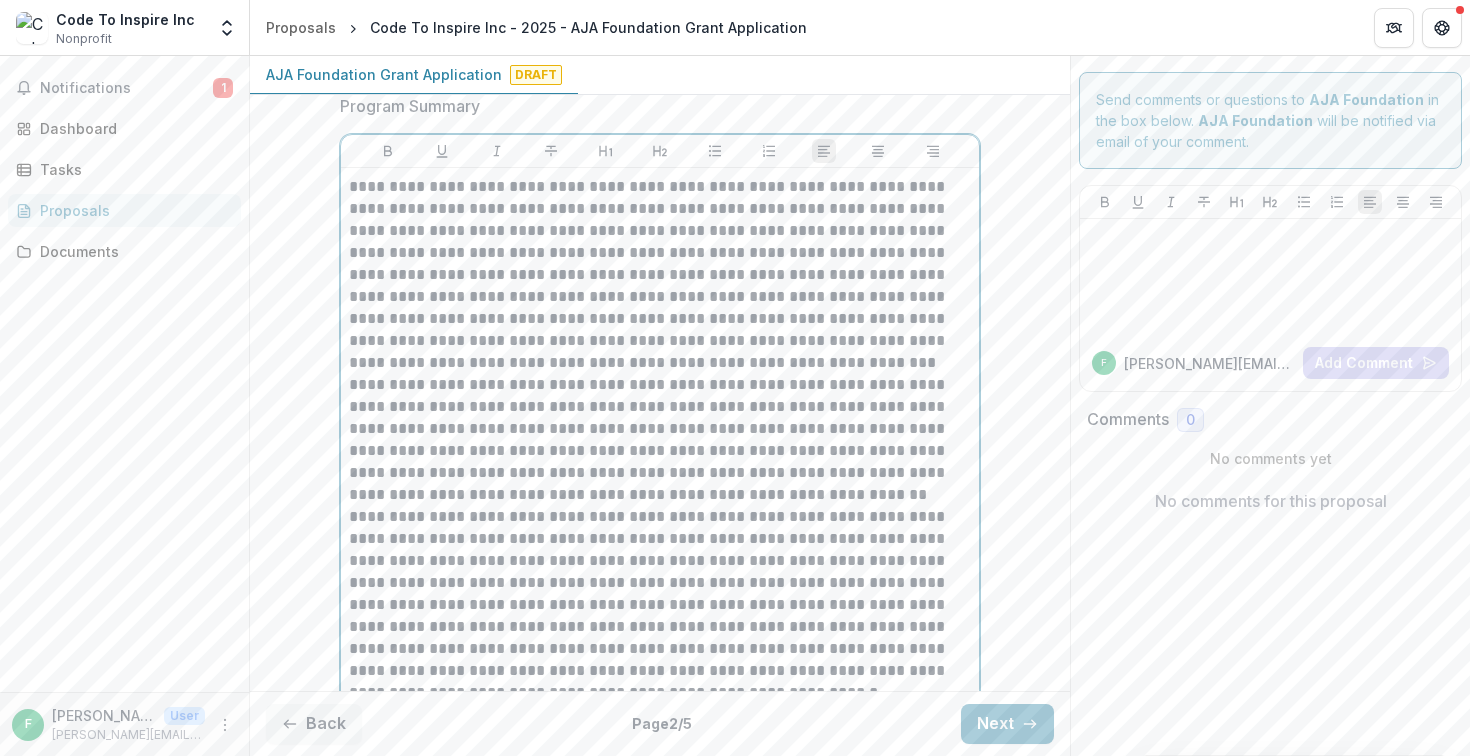 click on "**********" at bounding box center [660, 275] 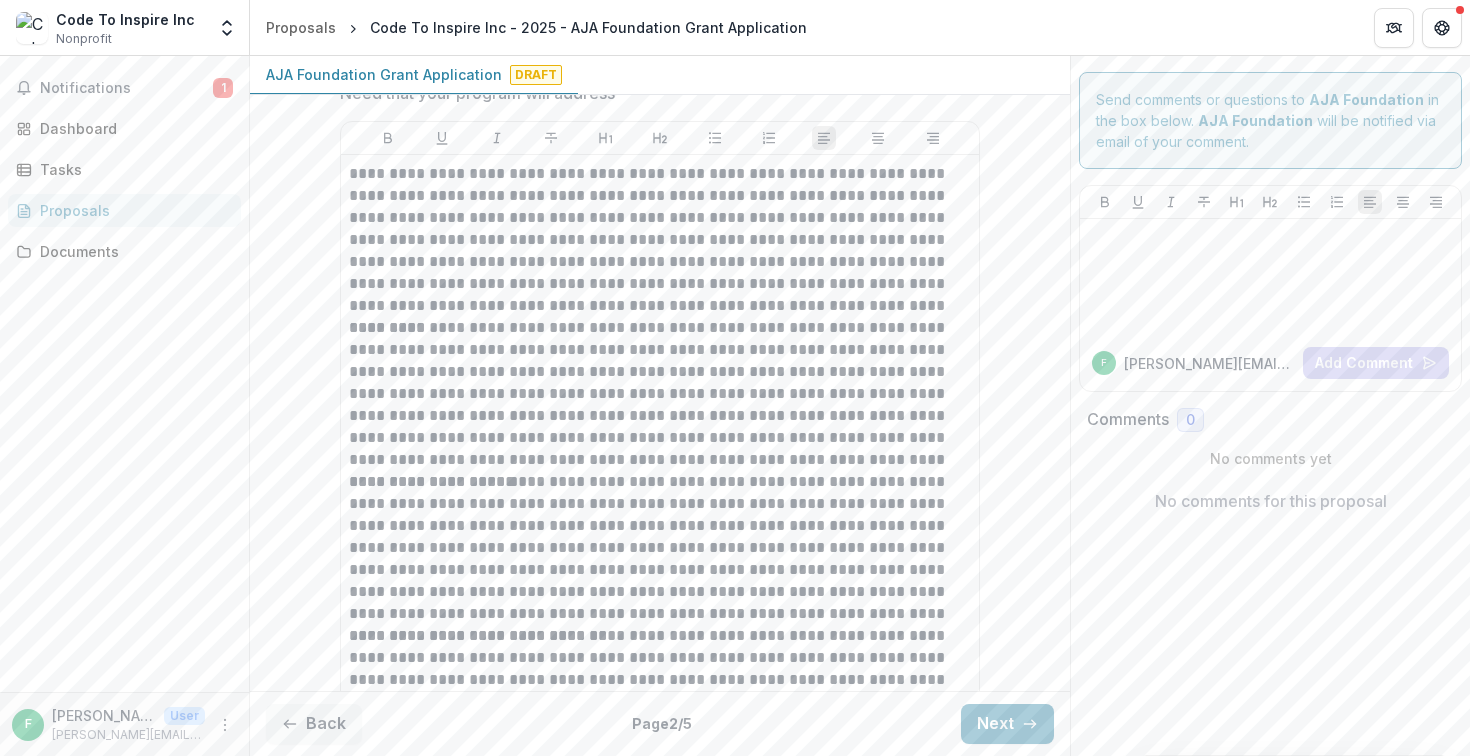 scroll, scrollTop: 1163, scrollLeft: 0, axis: vertical 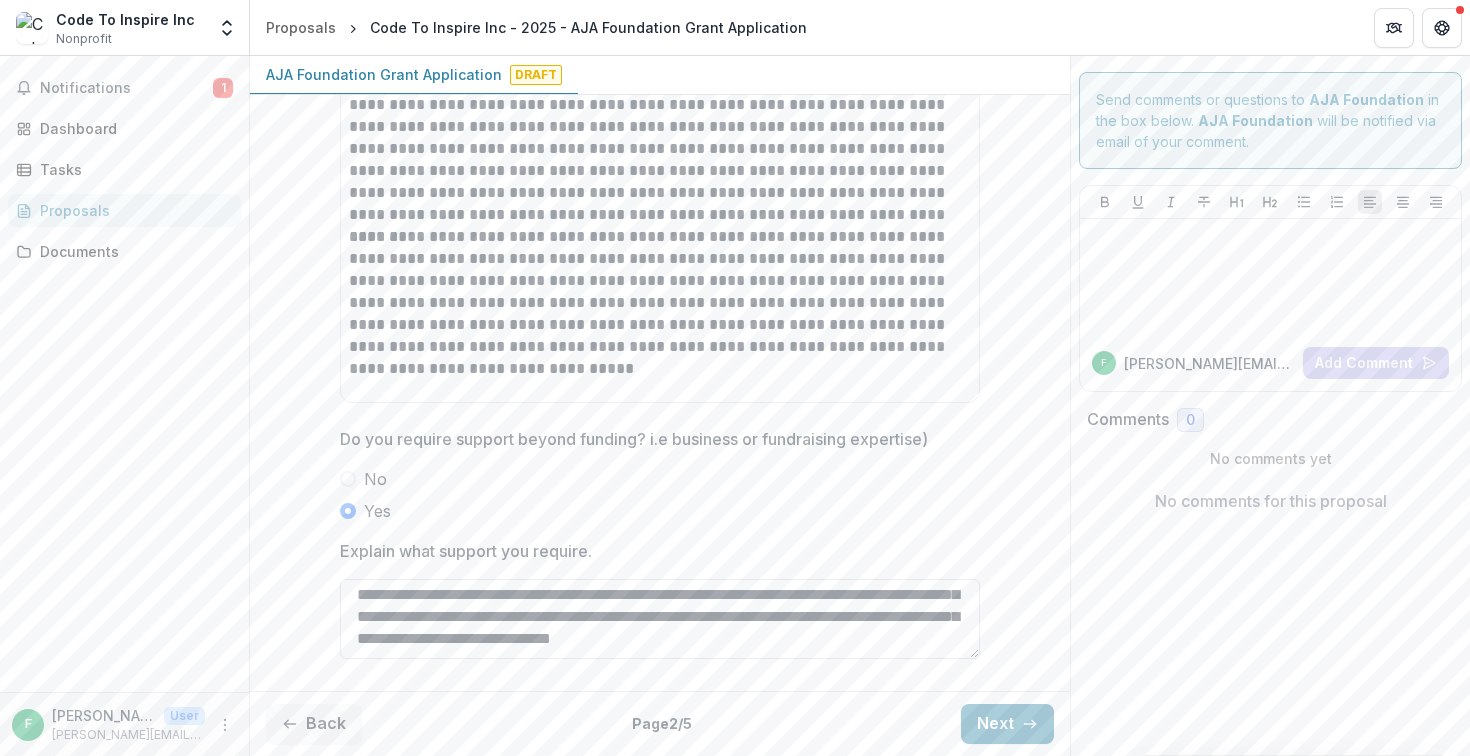 click on "**********" at bounding box center [660, 619] 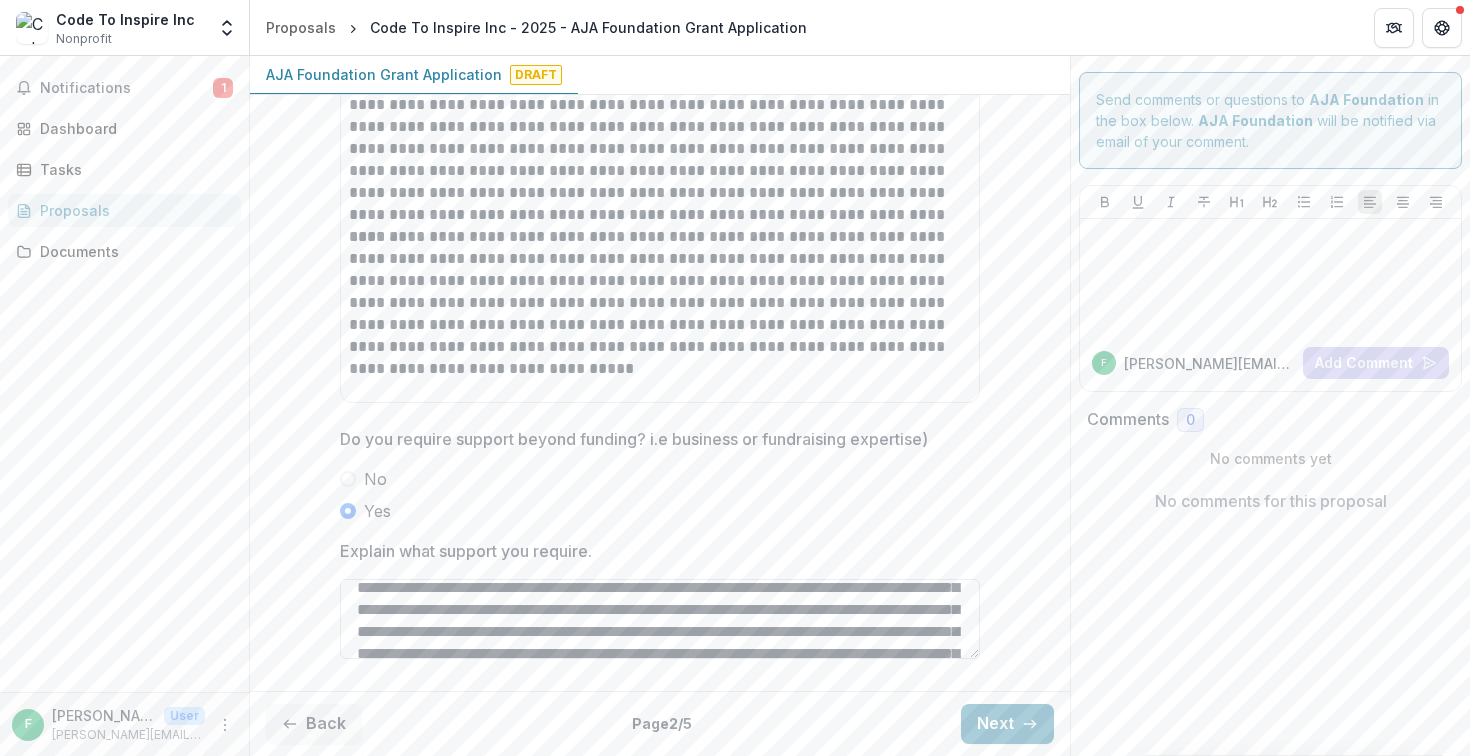scroll, scrollTop: 0, scrollLeft: 0, axis: both 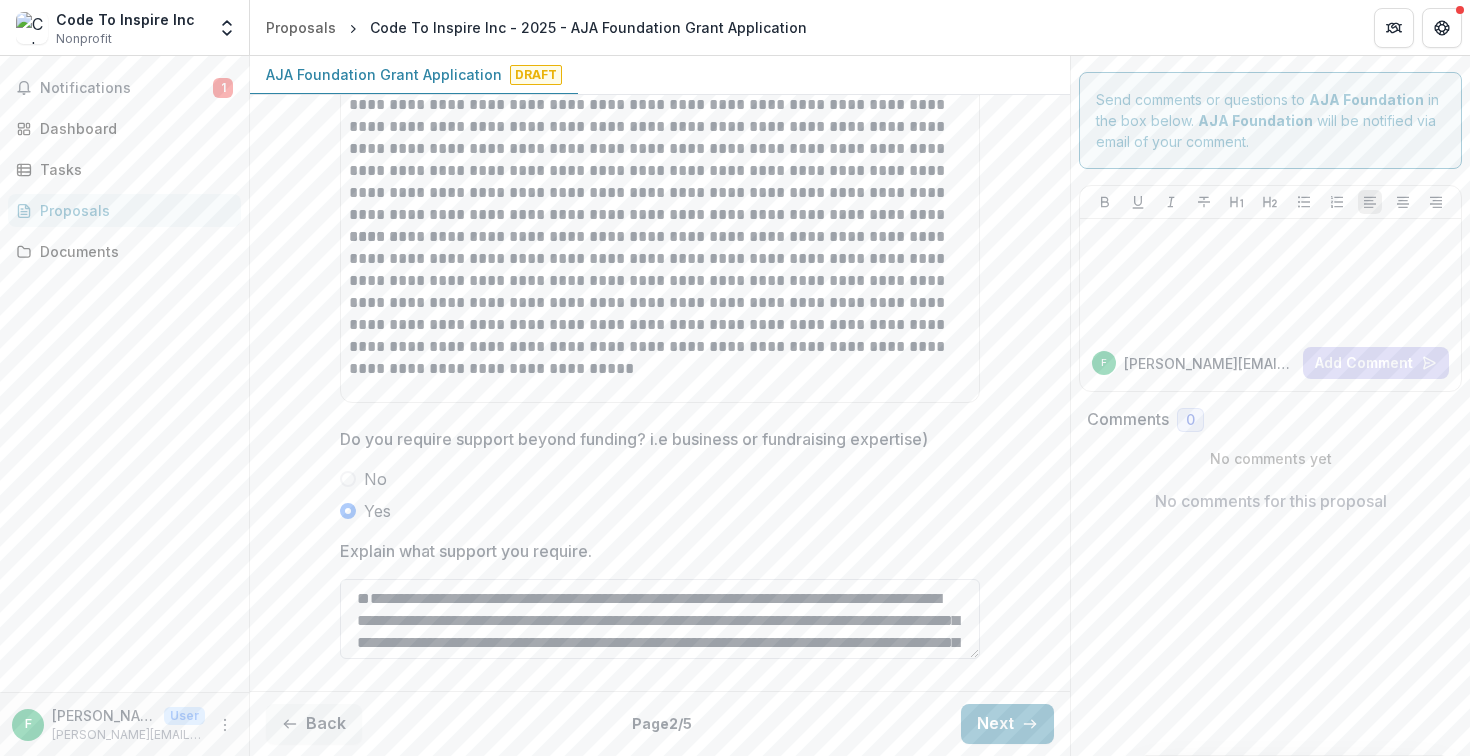 click on "**********" at bounding box center (660, 619) 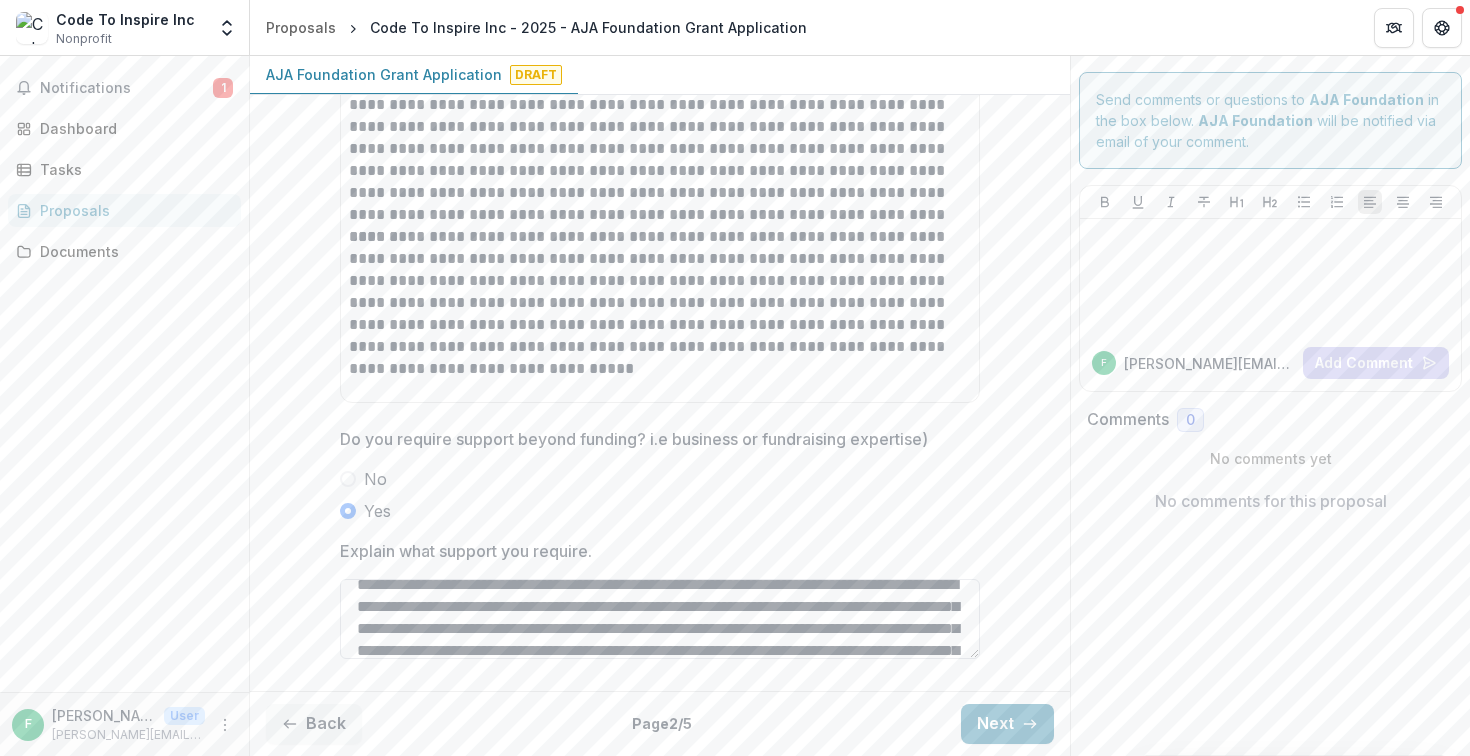 scroll, scrollTop: 34, scrollLeft: 0, axis: vertical 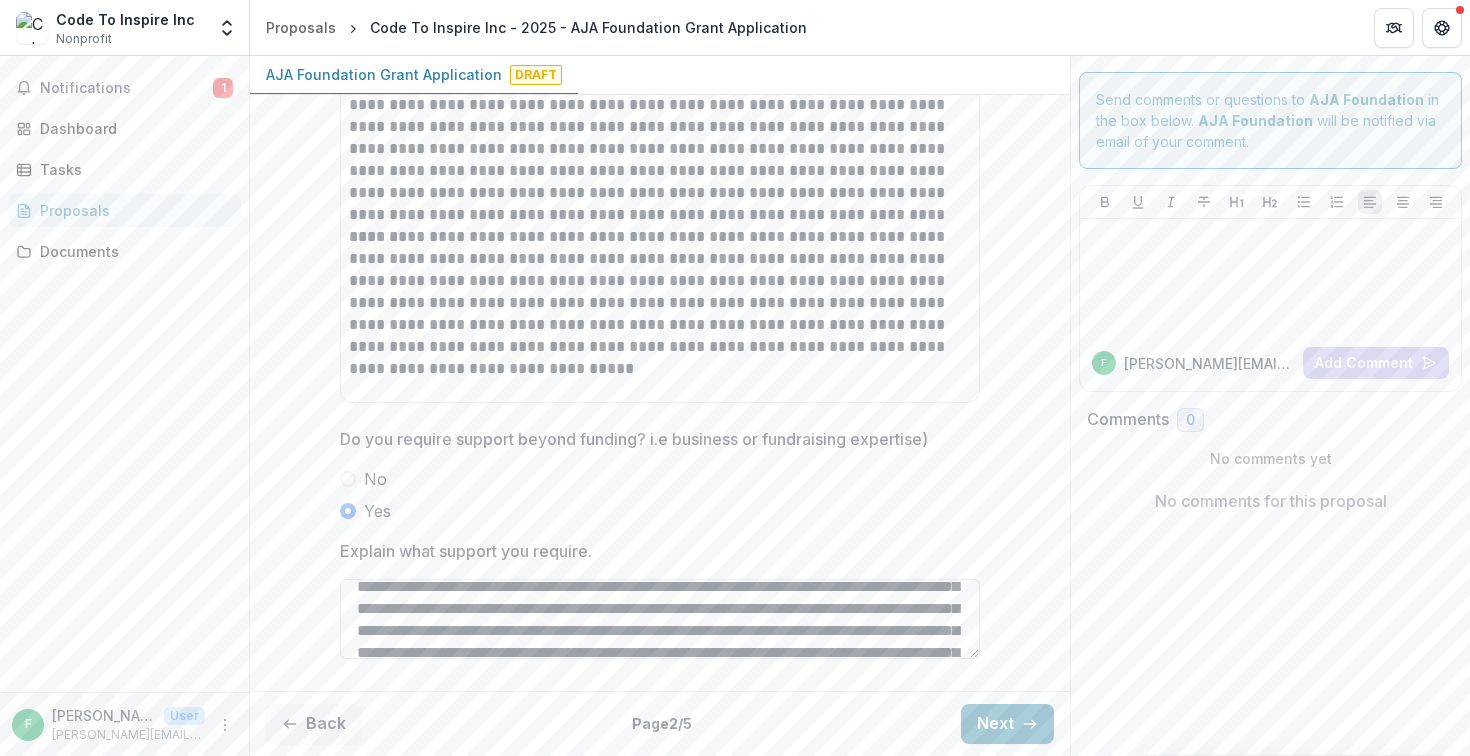 click on "**********" at bounding box center [660, 619] 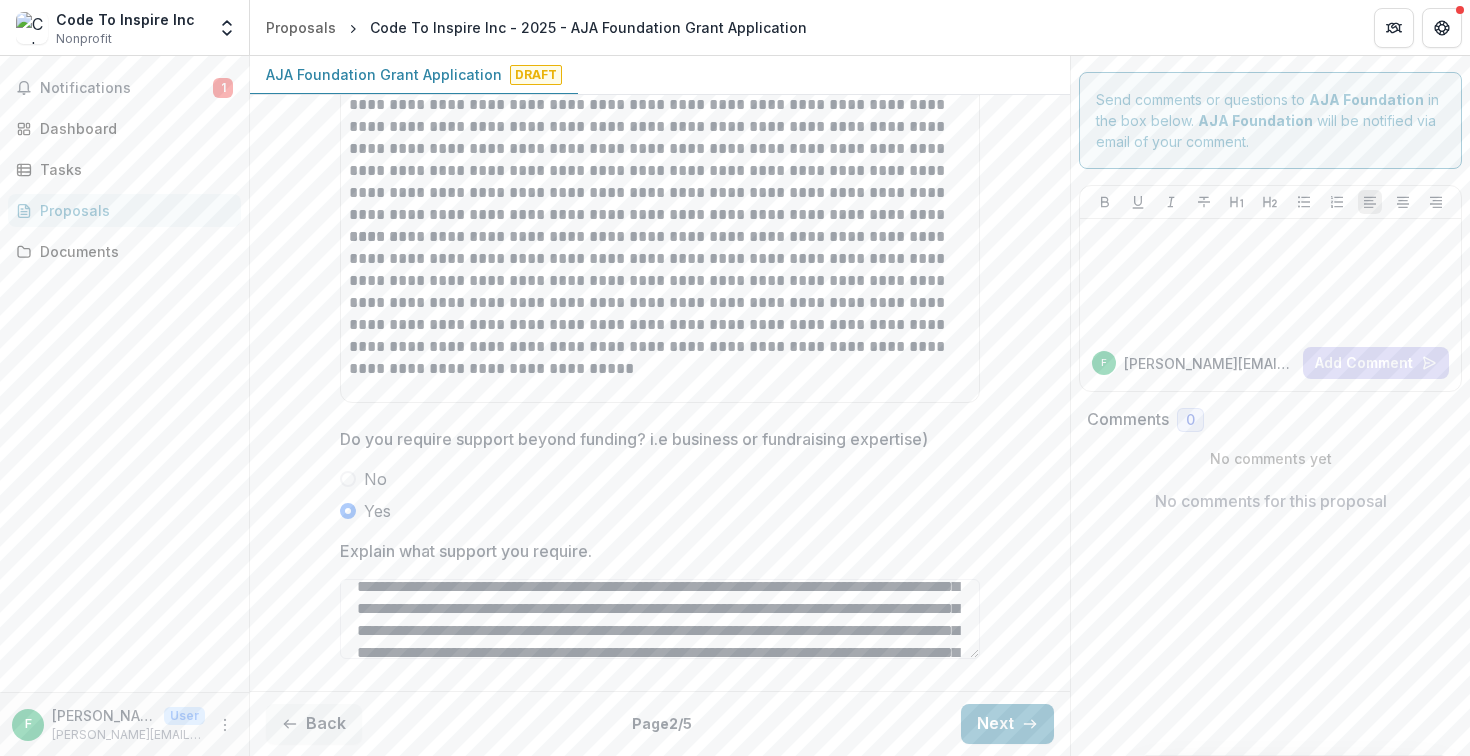 type on "**********" 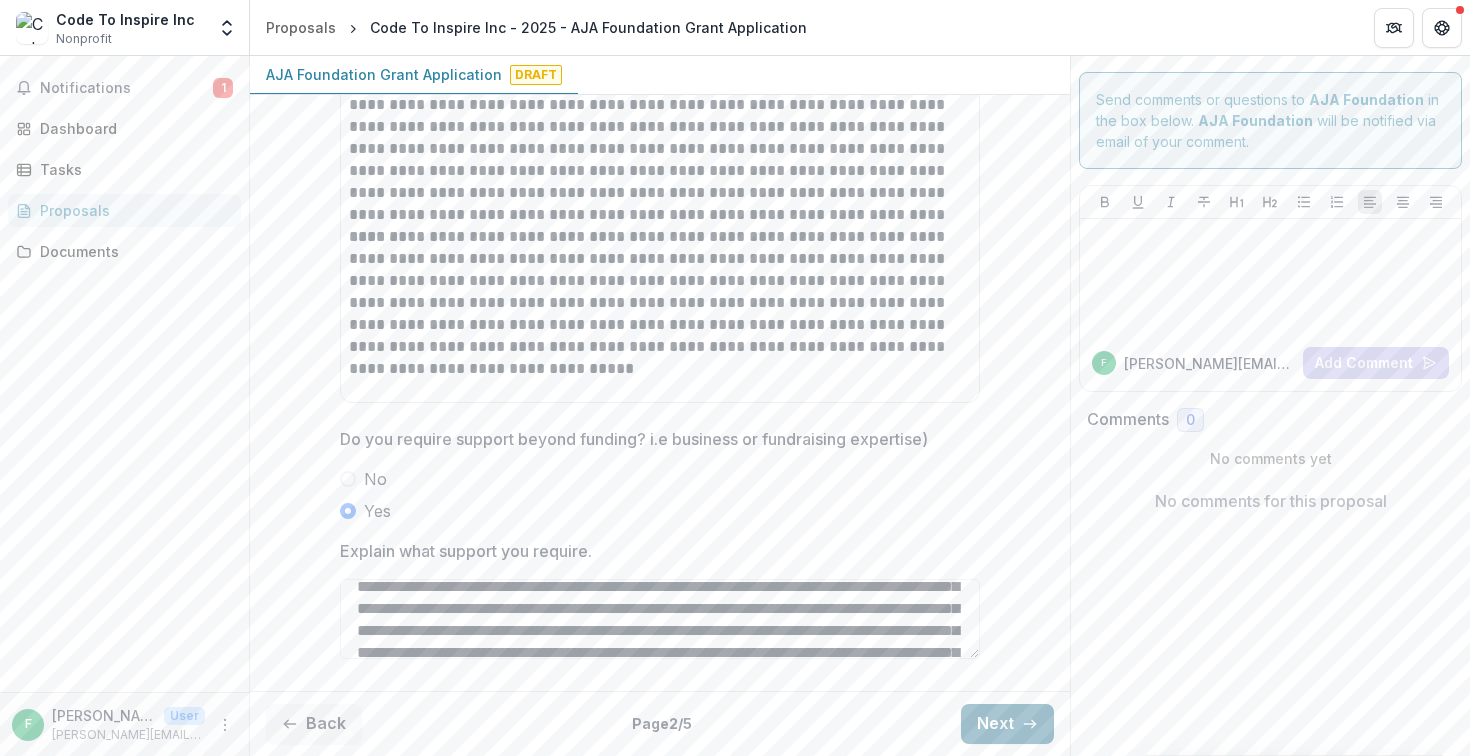click 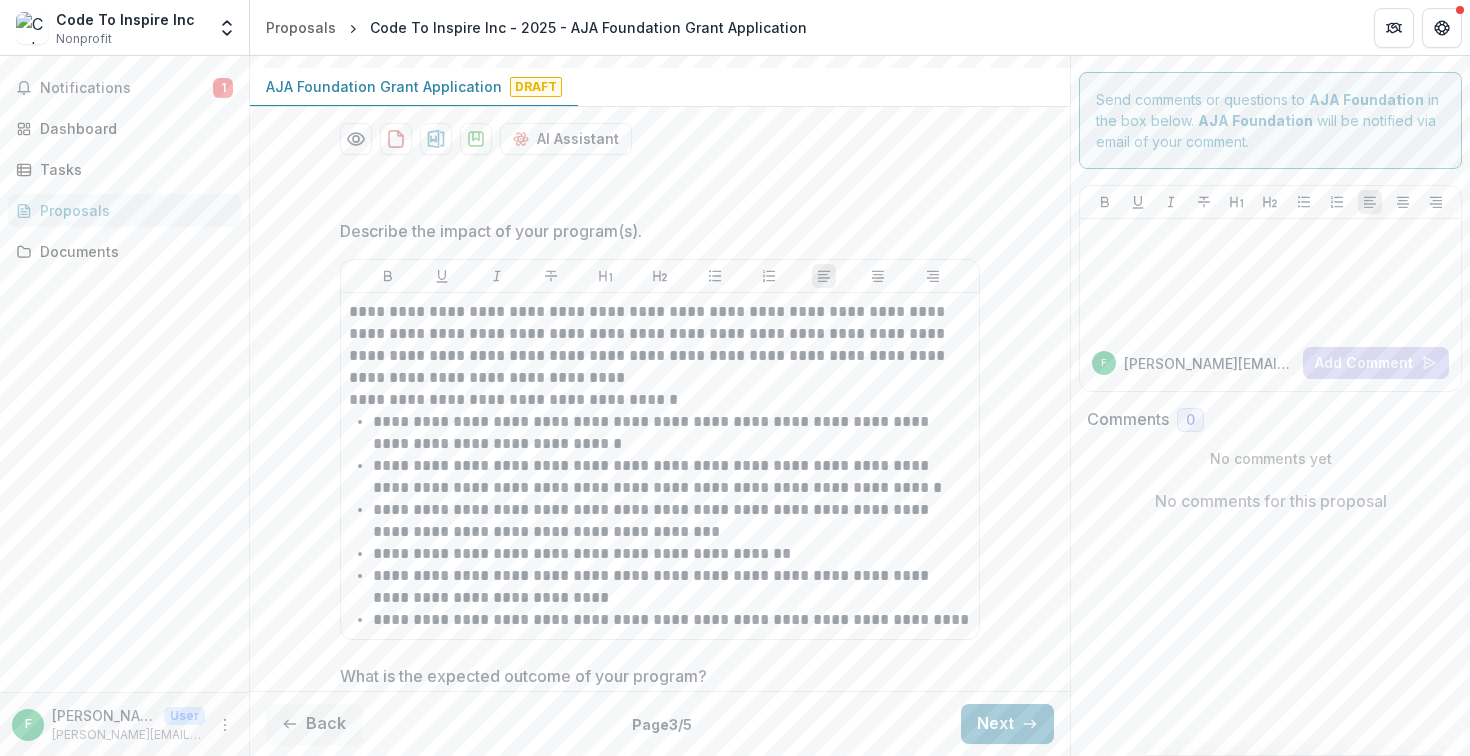 scroll, scrollTop: 192, scrollLeft: 0, axis: vertical 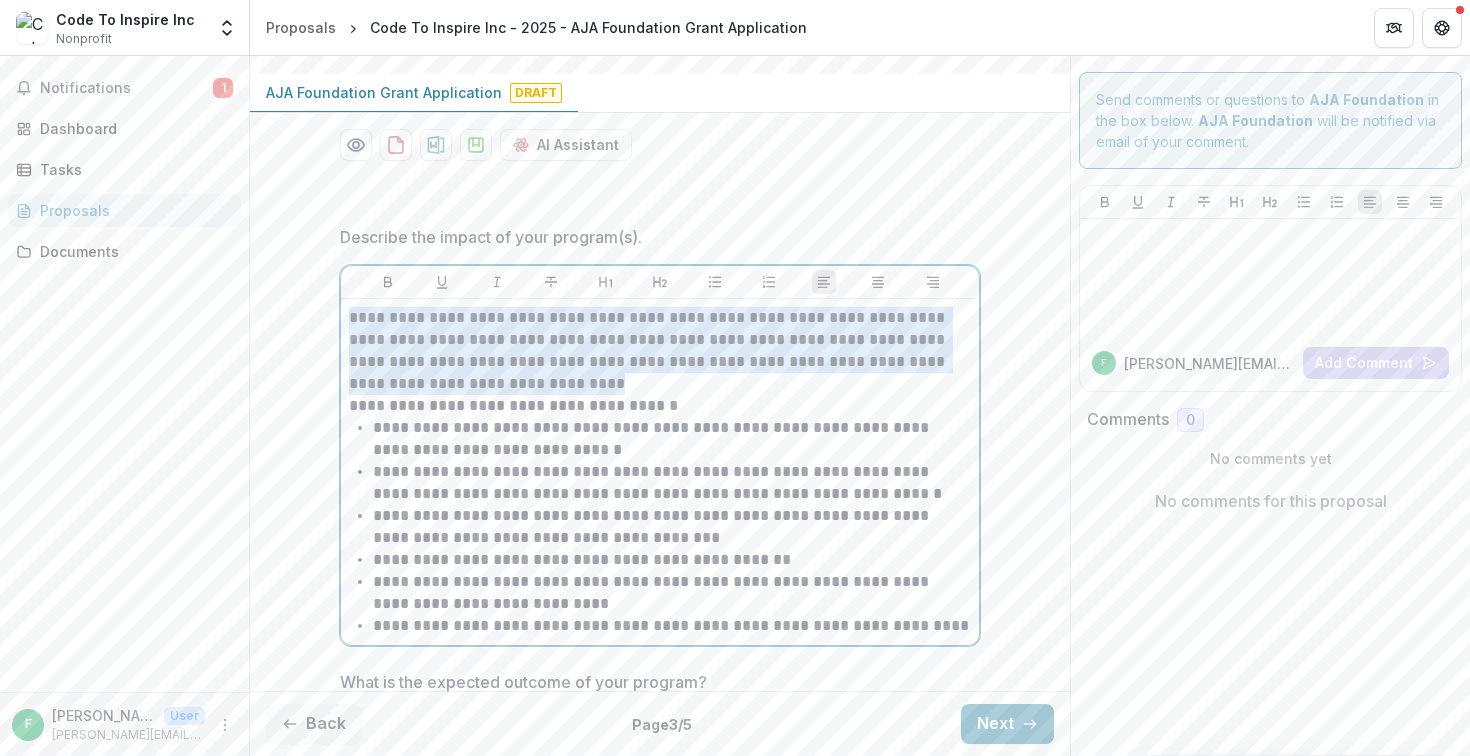 drag, startPoint x: 604, startPoint y: 387, endPoint x: 344, endPoint y: 316, distance: 269.51996 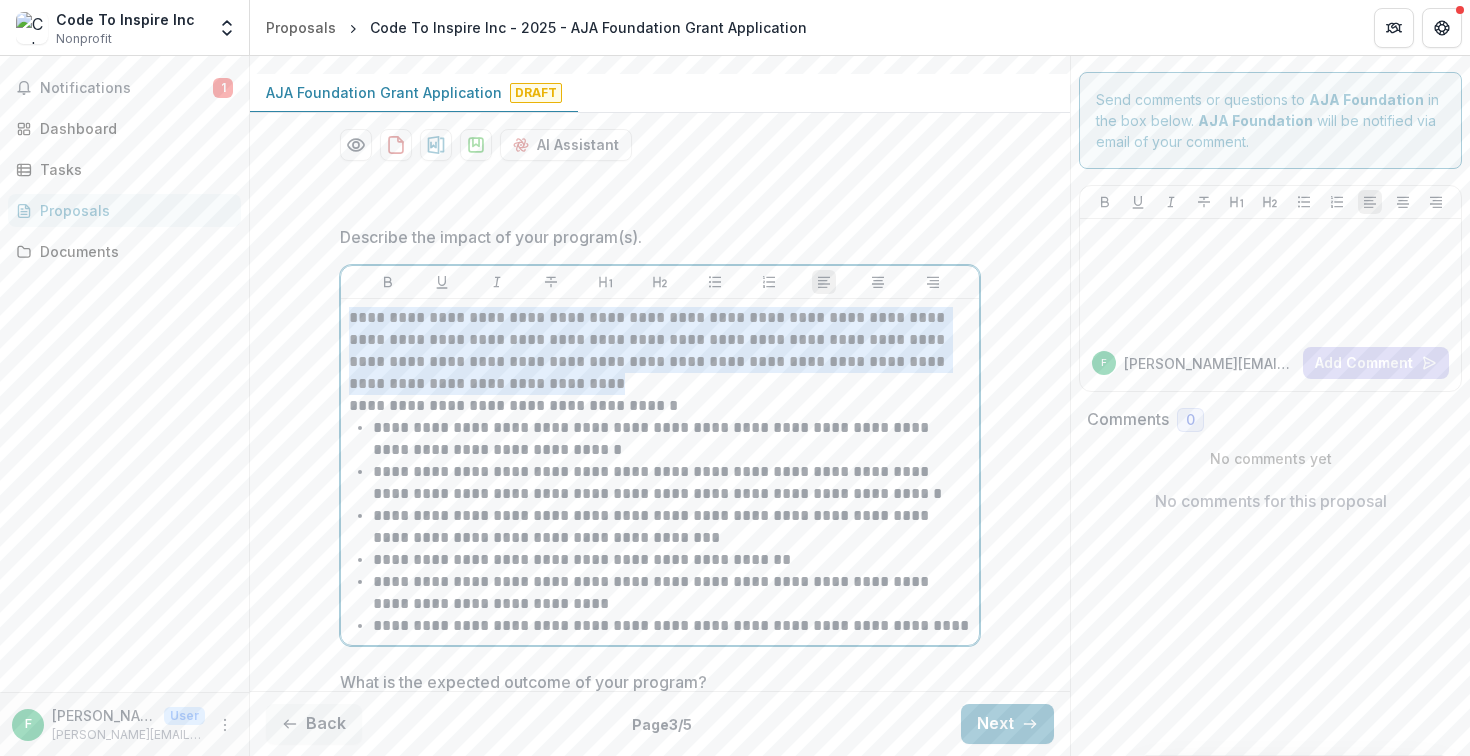 click on "**********" at bounding box center [660, 472] 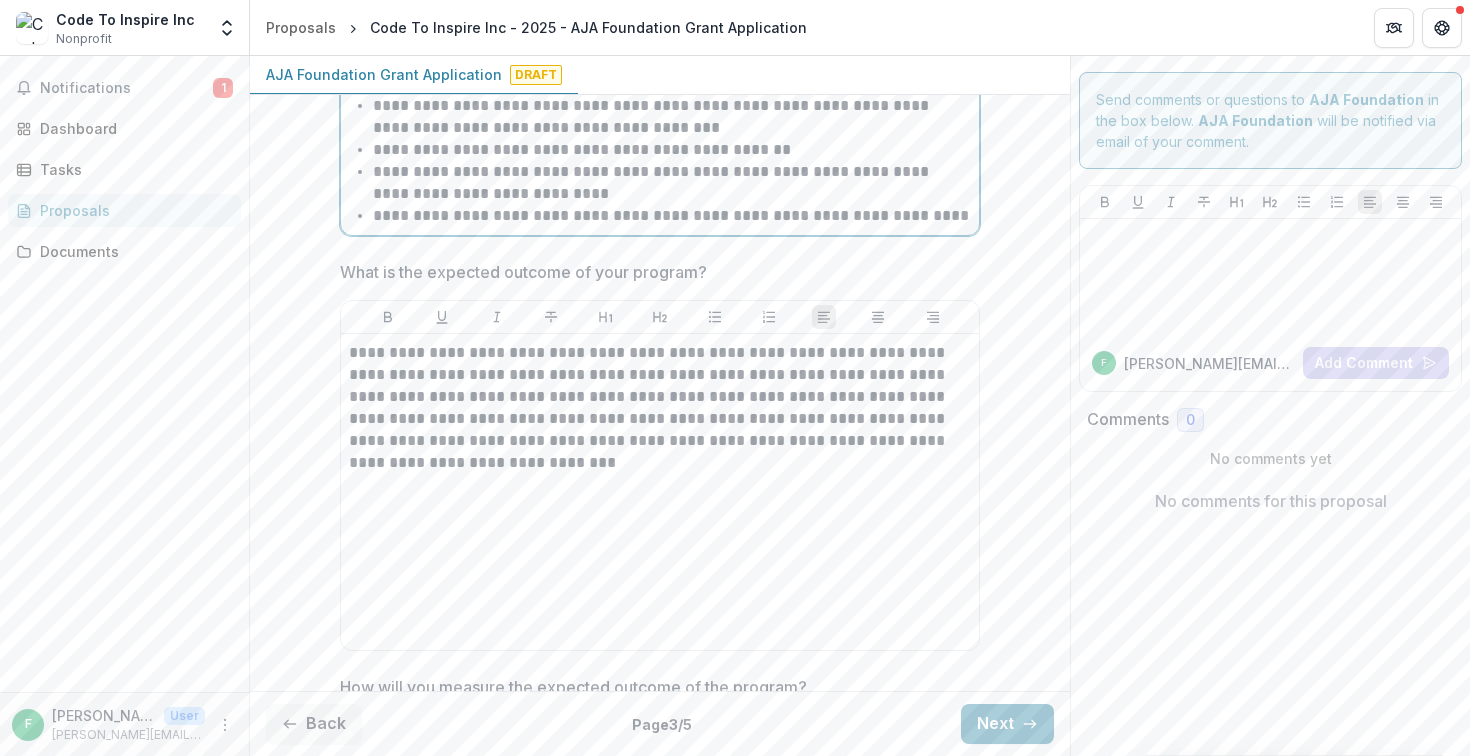 scroll, scrollTop: 1027, scrollLeft: 0, axis: vertical 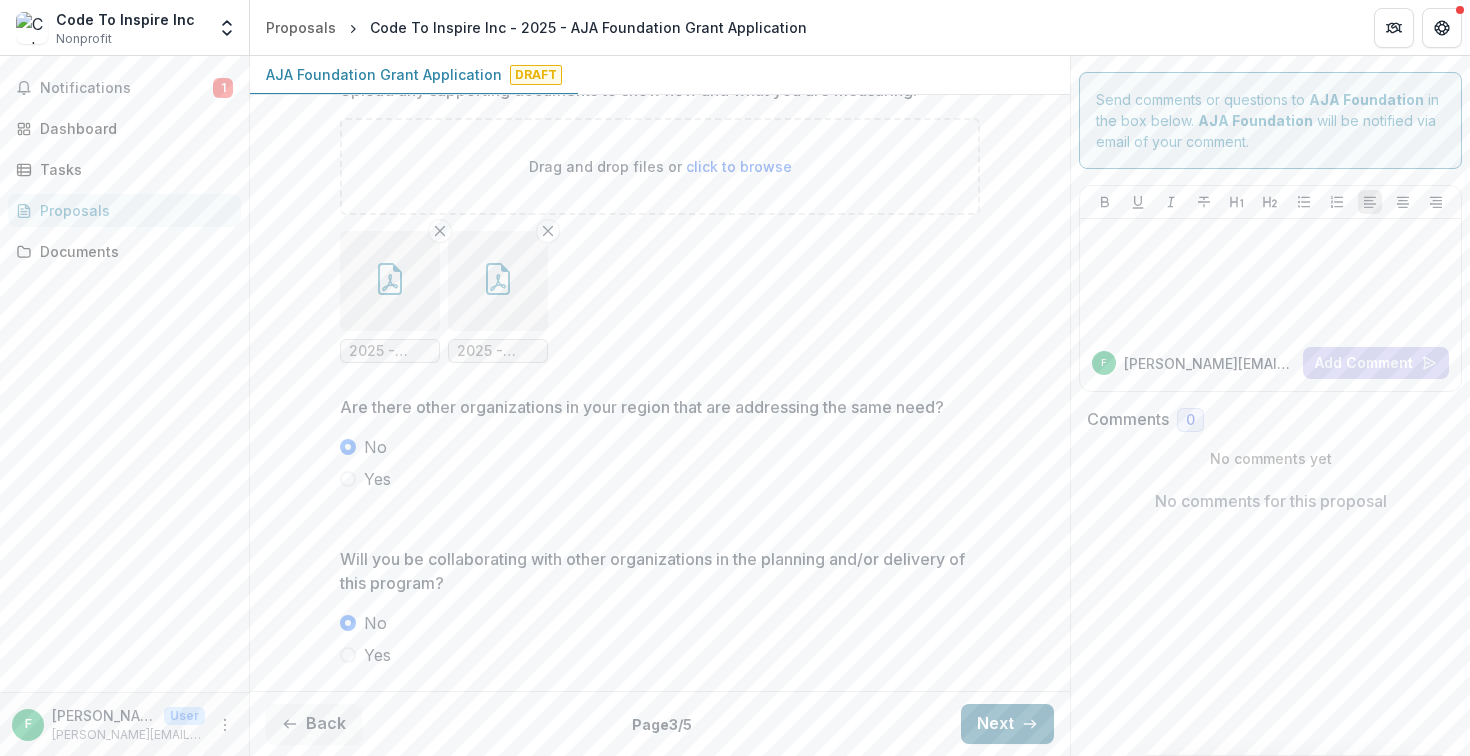 click on "Next" at bounding box center [1007, 724] 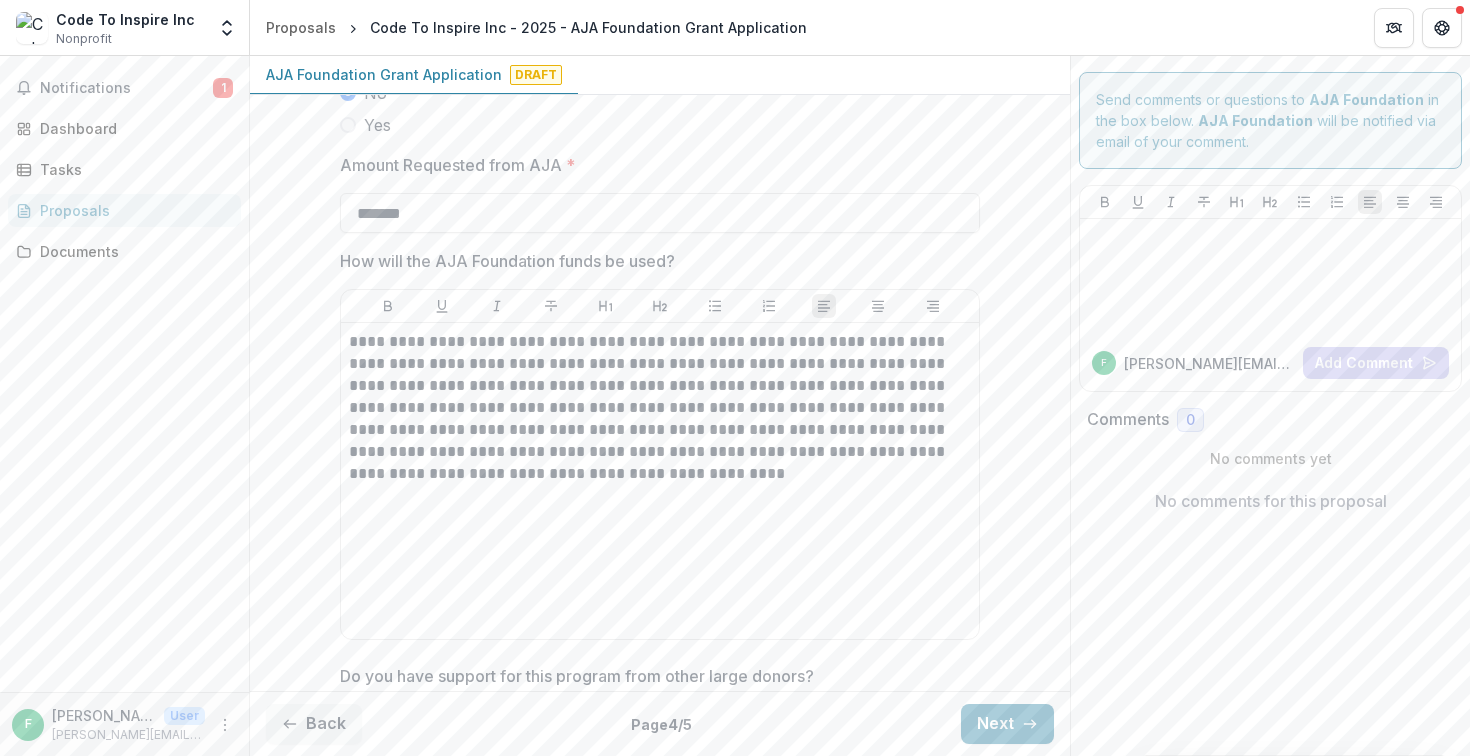 scroll, scrollTop: 360, scrollLeft: 0, axis: vertical 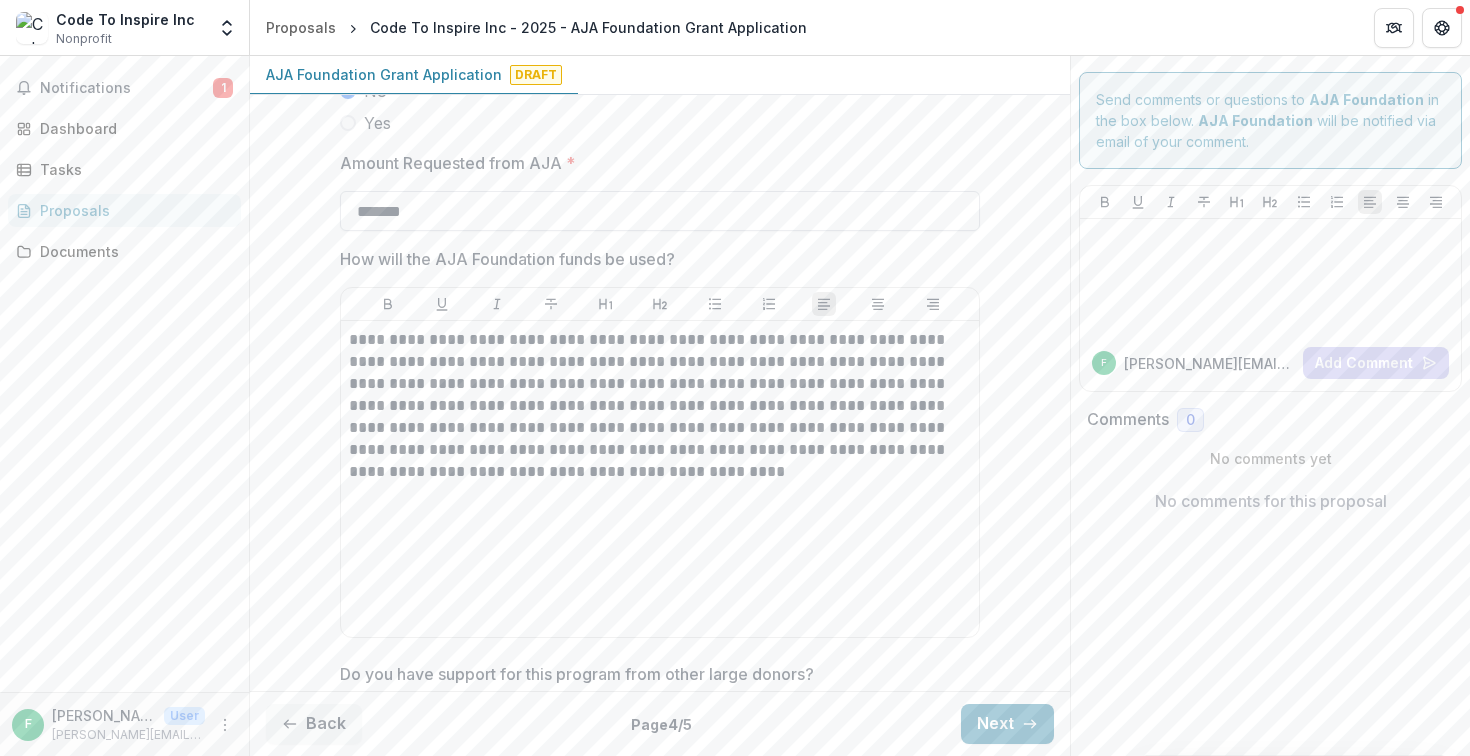 drag, startPoint x: 426, startPoint y: 212, endPoint x: 342, endPoint y: 210, distance: 84.0238 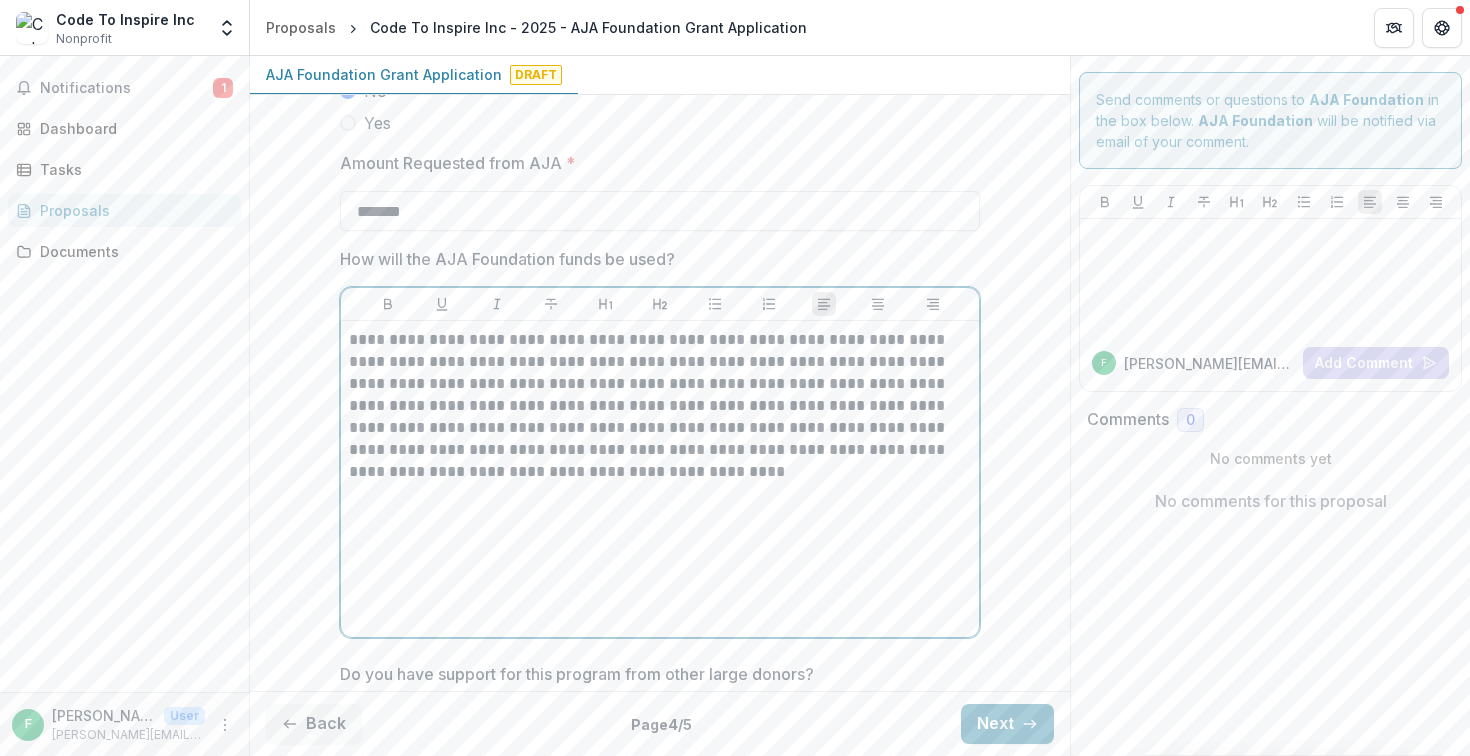 click on "**********" at bounding box center [660, 406] 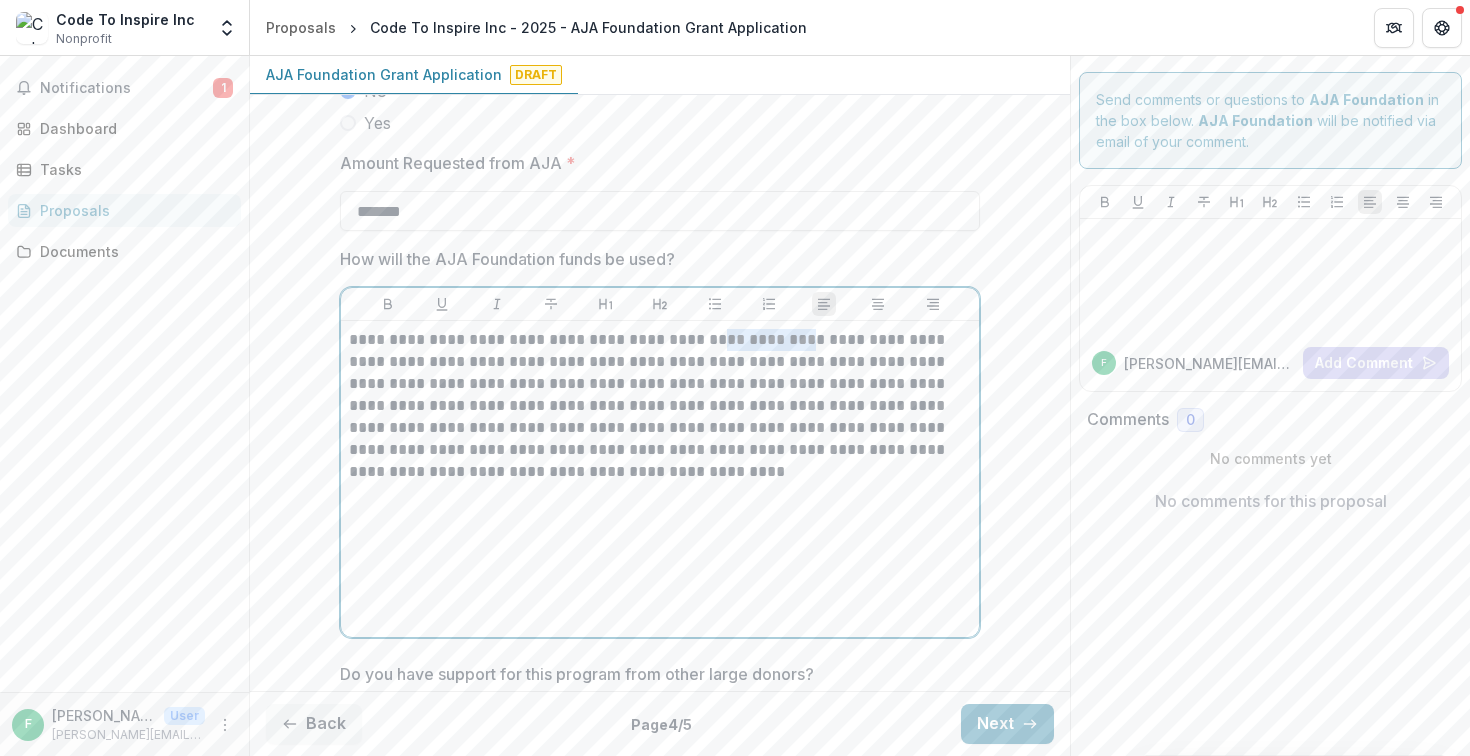drag, startPoint x: 800, startPoint y: 340, endPoint x: 713, endPoint y: 343, distance: 87.05171 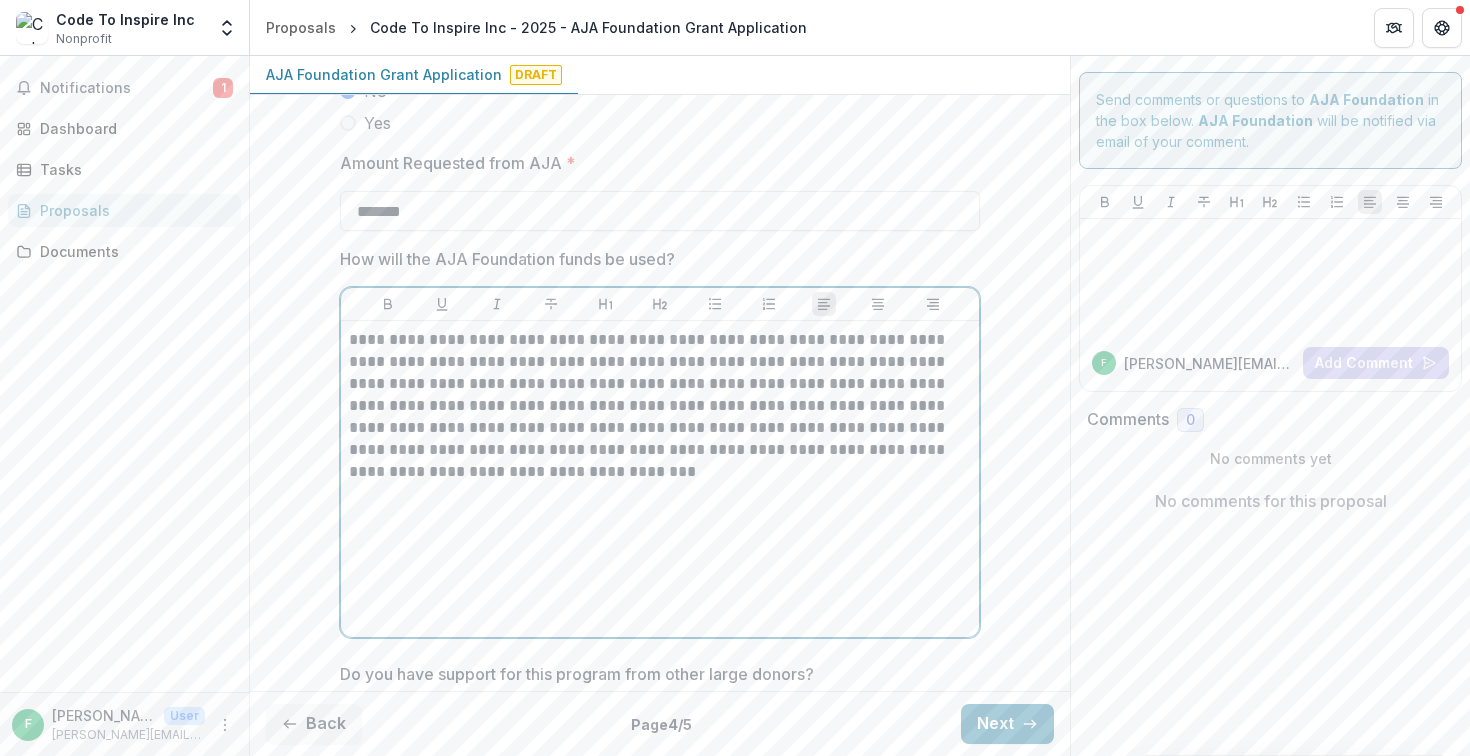 type 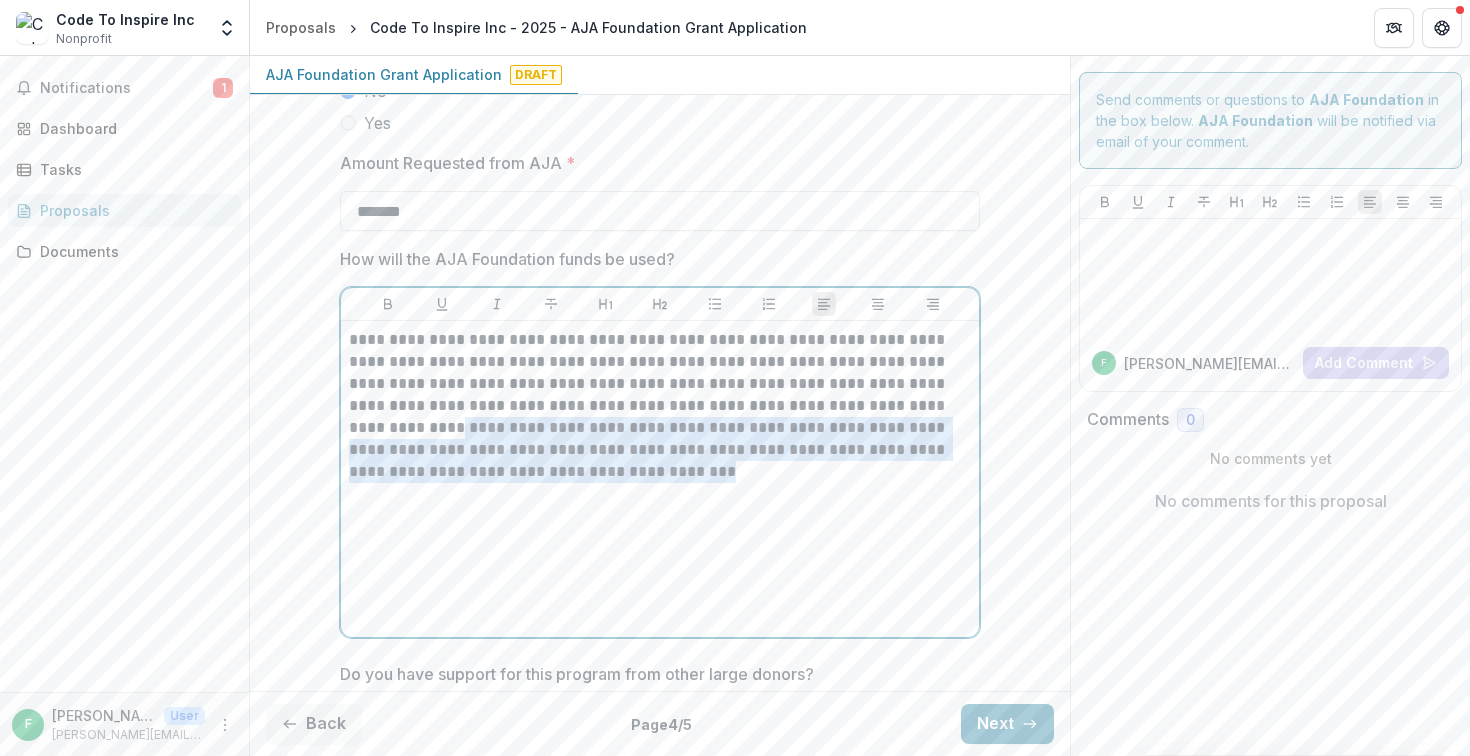 drag, startPoint x: 895, startPoint y: 395, endPoint x: 907, endPoint y: 490, distance: 95.7549 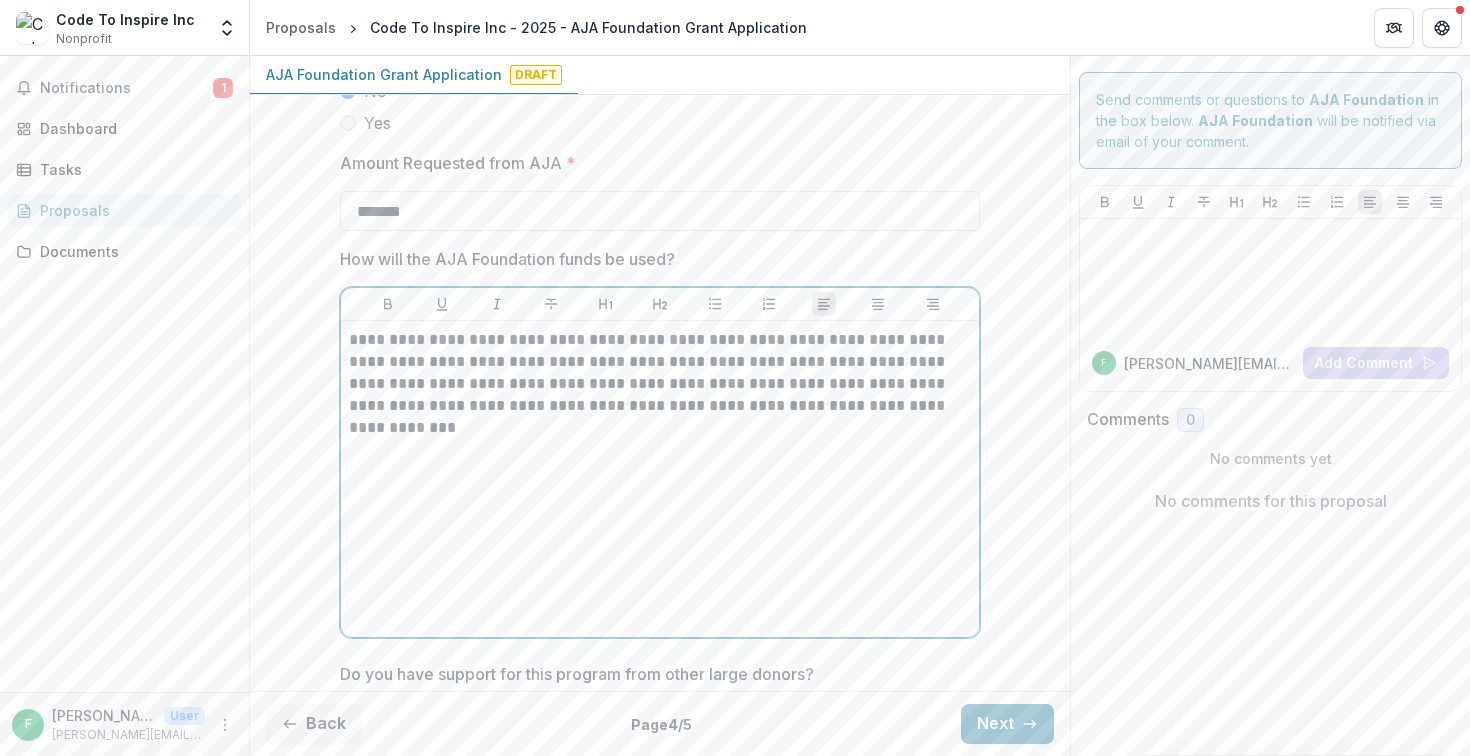 click on "**********" at bounding box center (660, 479) 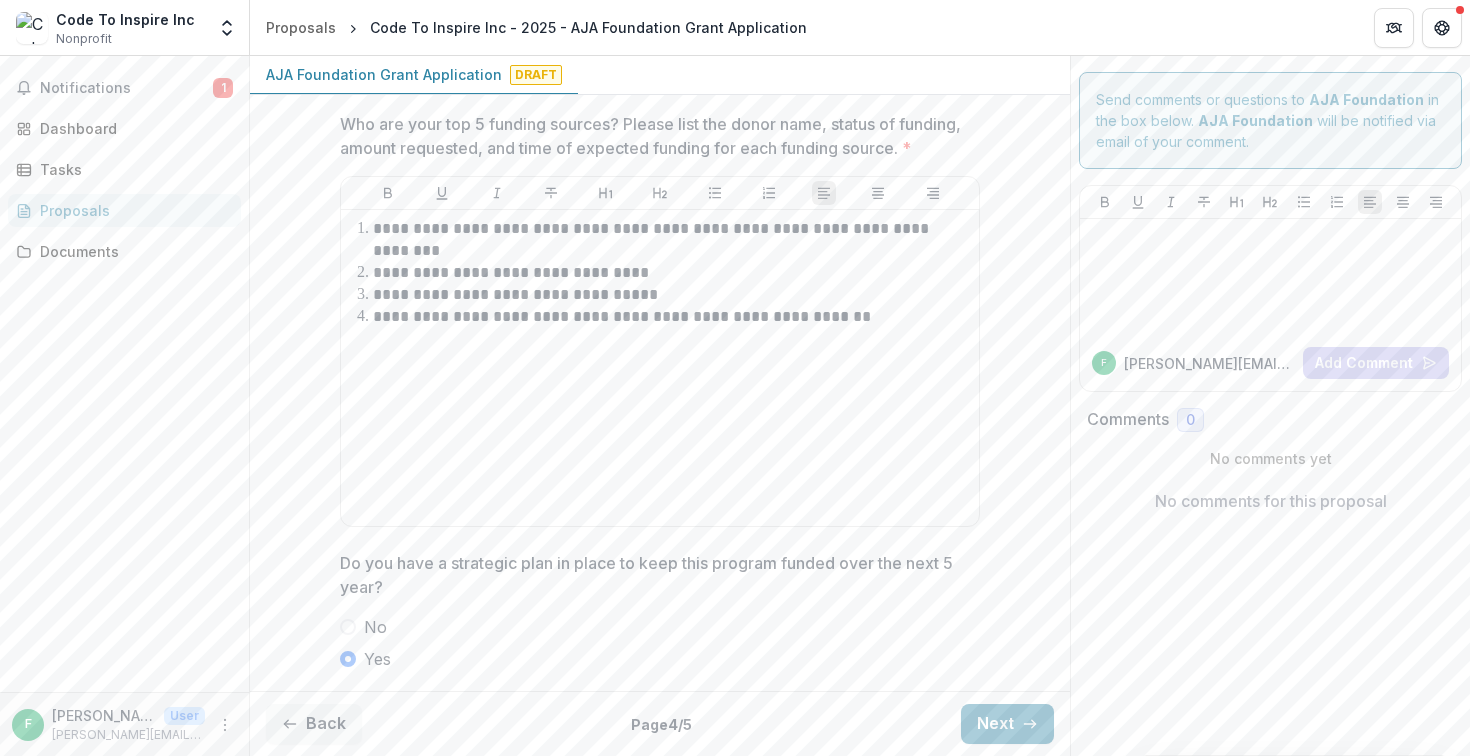 scroll, scrollTop: 1026, scrollLeft: 0, axis: vertical 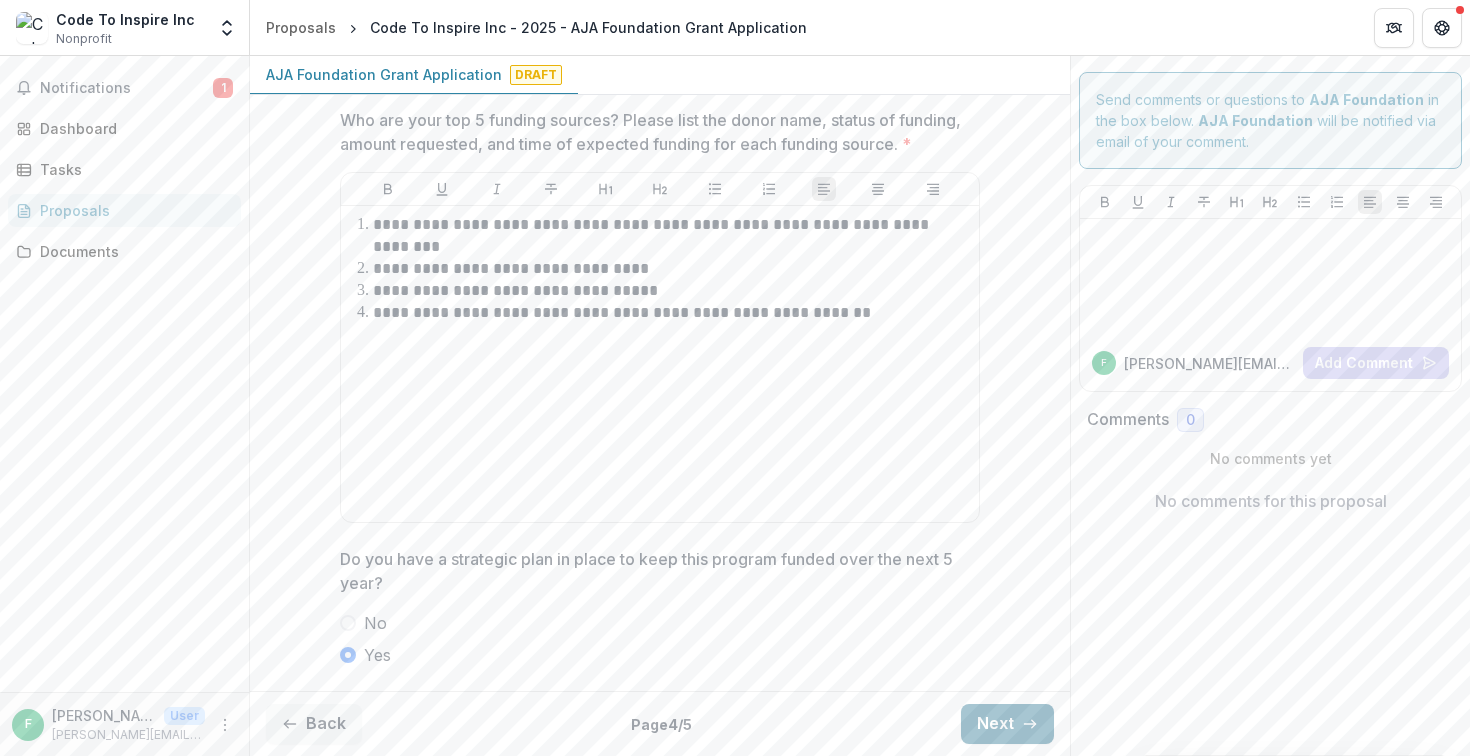 click on "Next" at bounding box center [1007, 724] 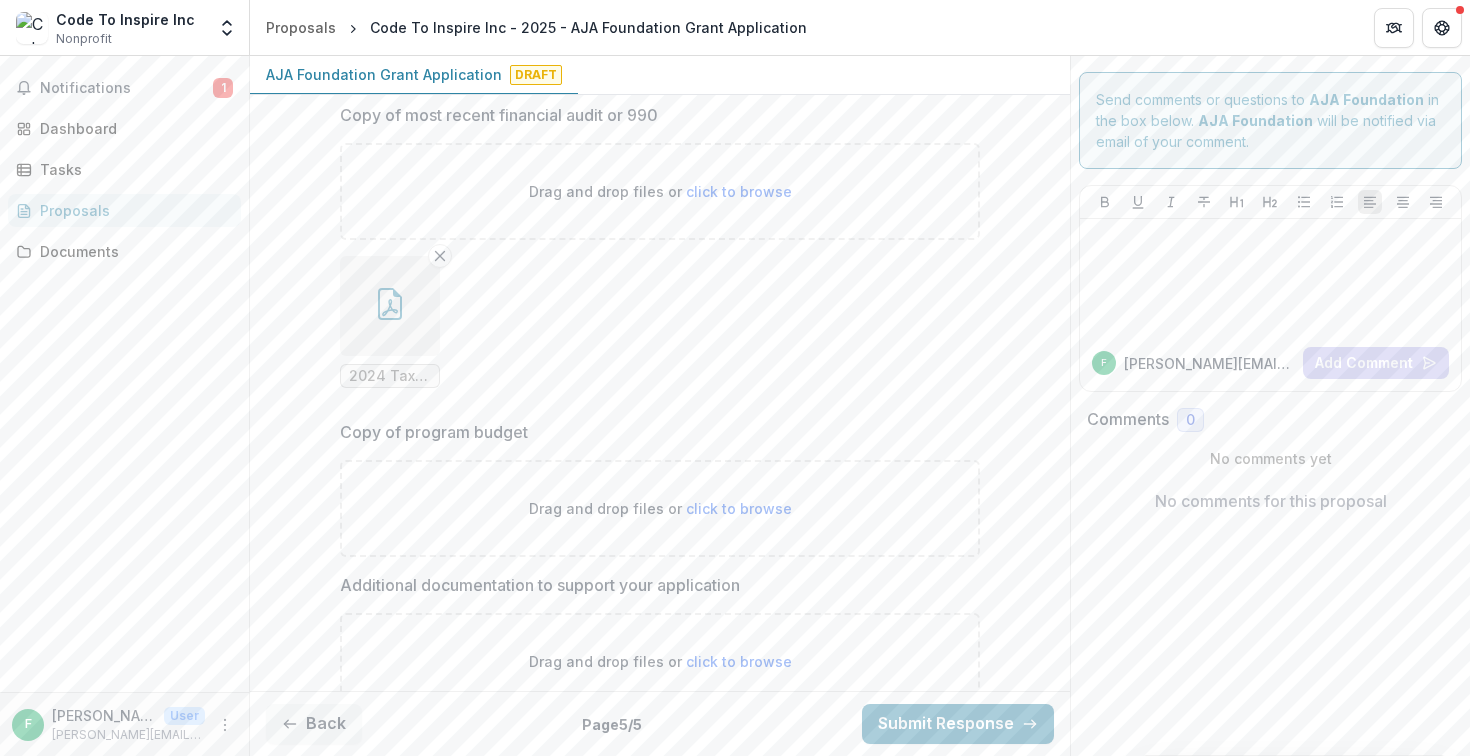 scroll, scrollTop: 973, scrollLeft: 0, axis: vertical 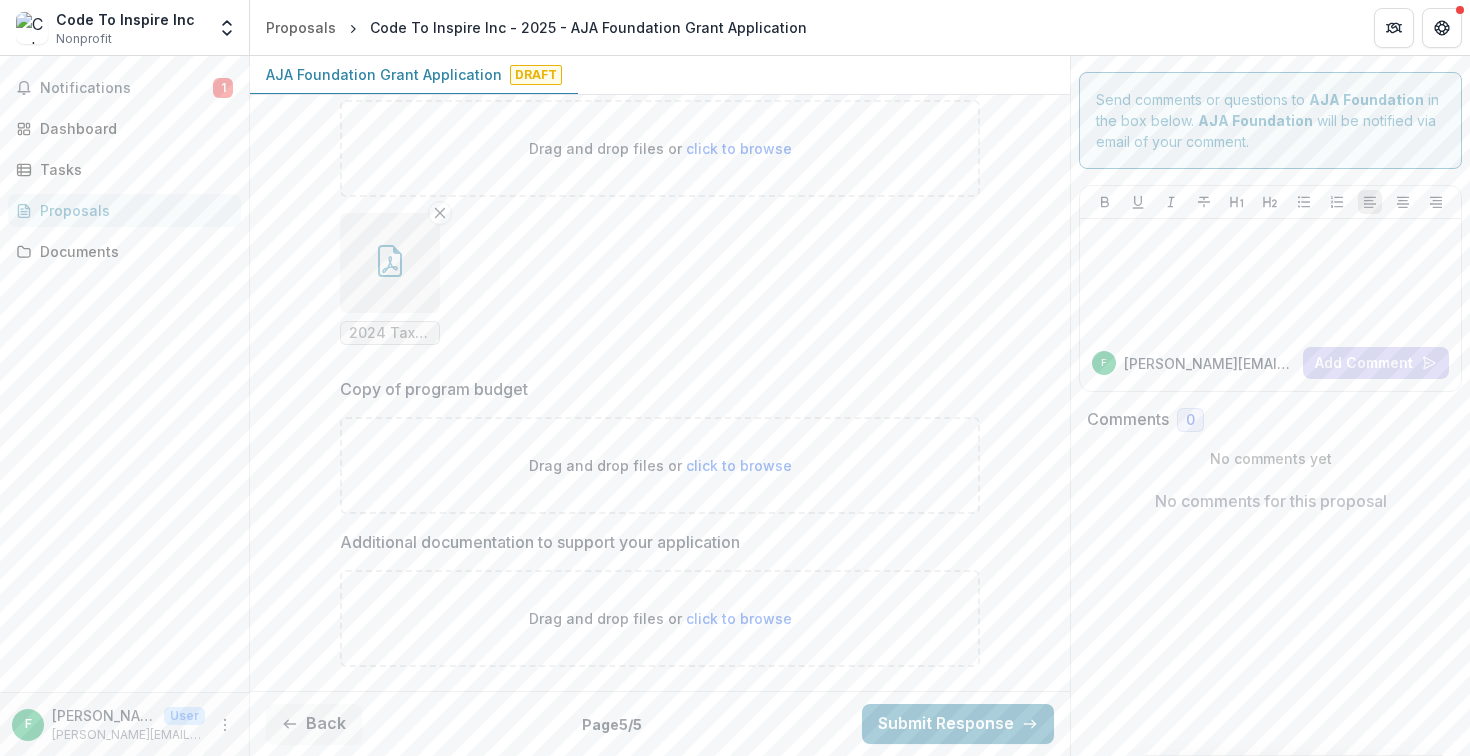 click on "Drag and drop files or   click to browse" at bounding box center [660, 465] 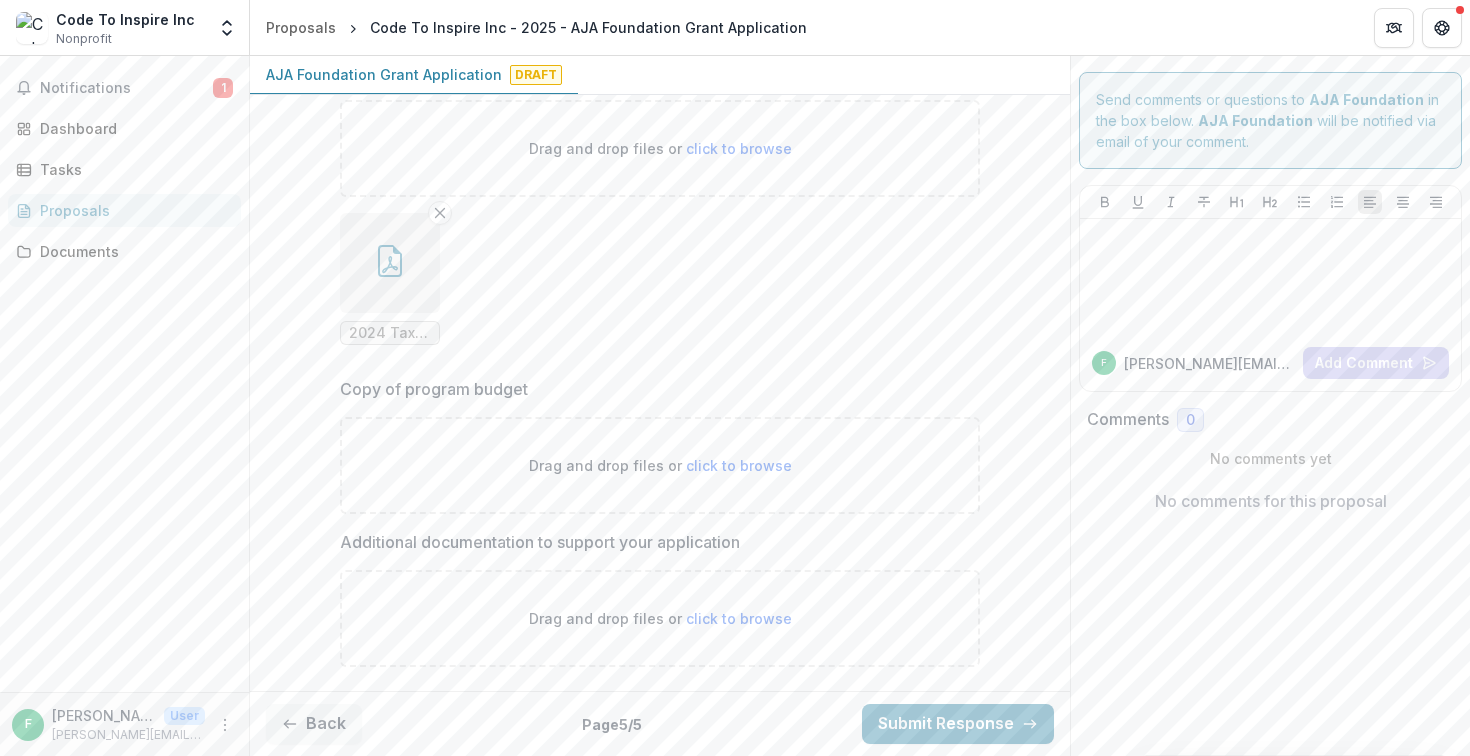 type on "**********" 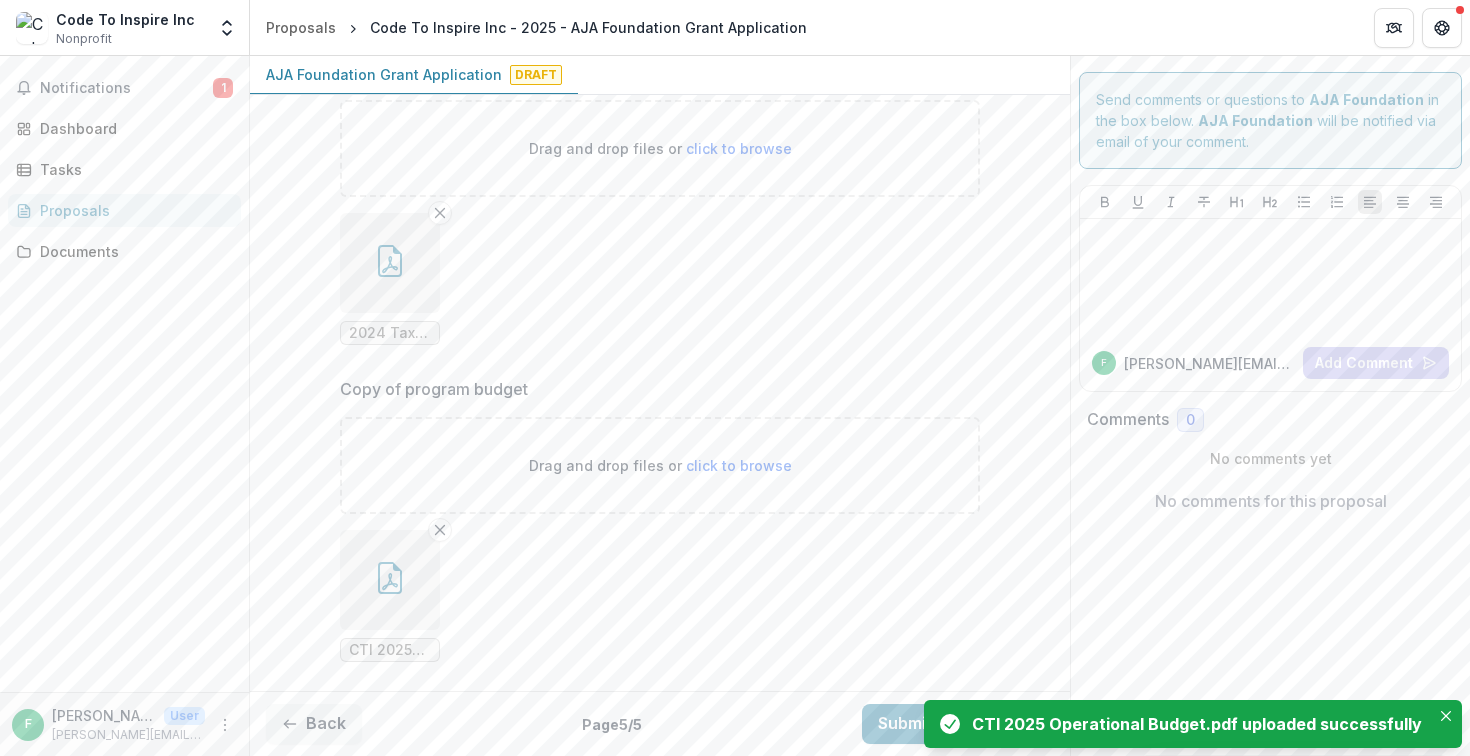 scroll, scrollTop: 1137, scrollLeft: 0, axis: vertical 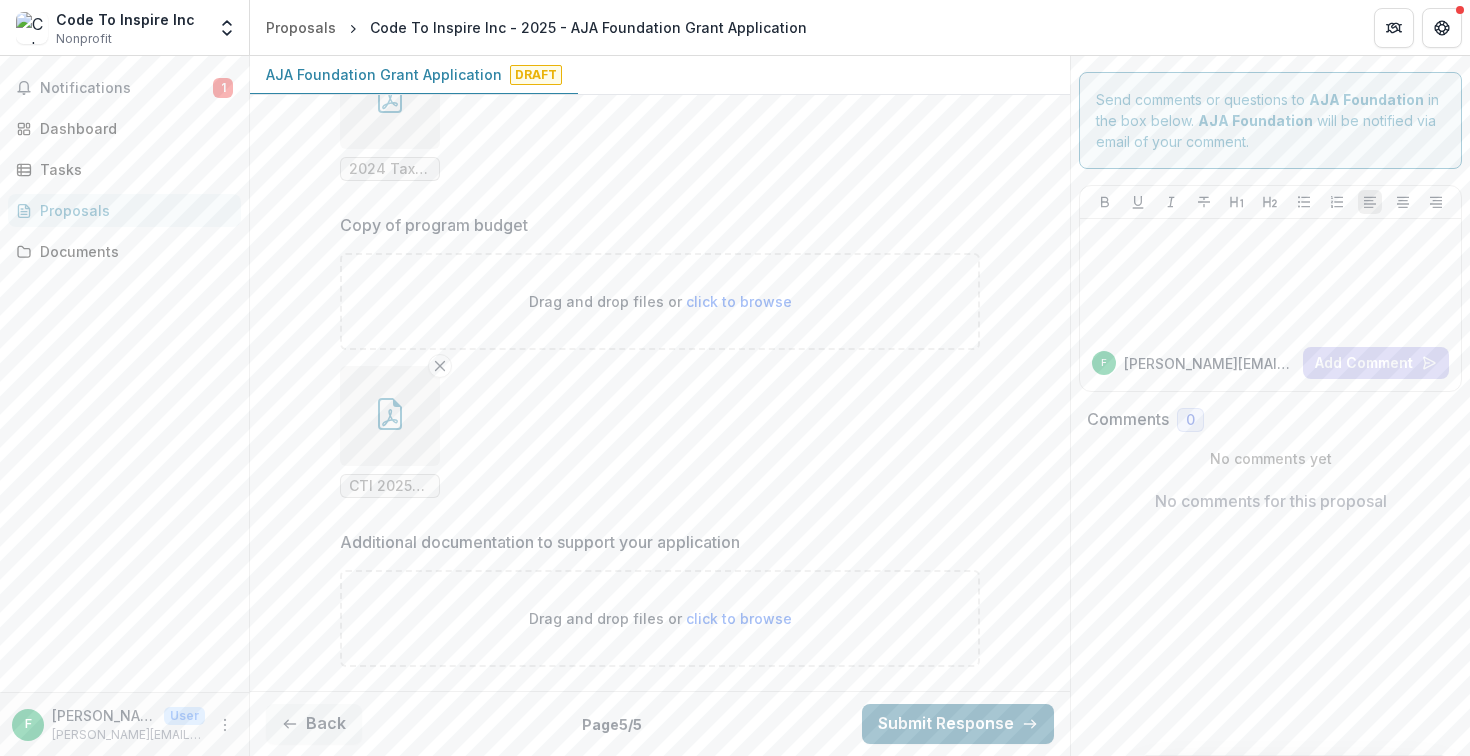 click on "Submit Response" at bounding box center (958, 724) 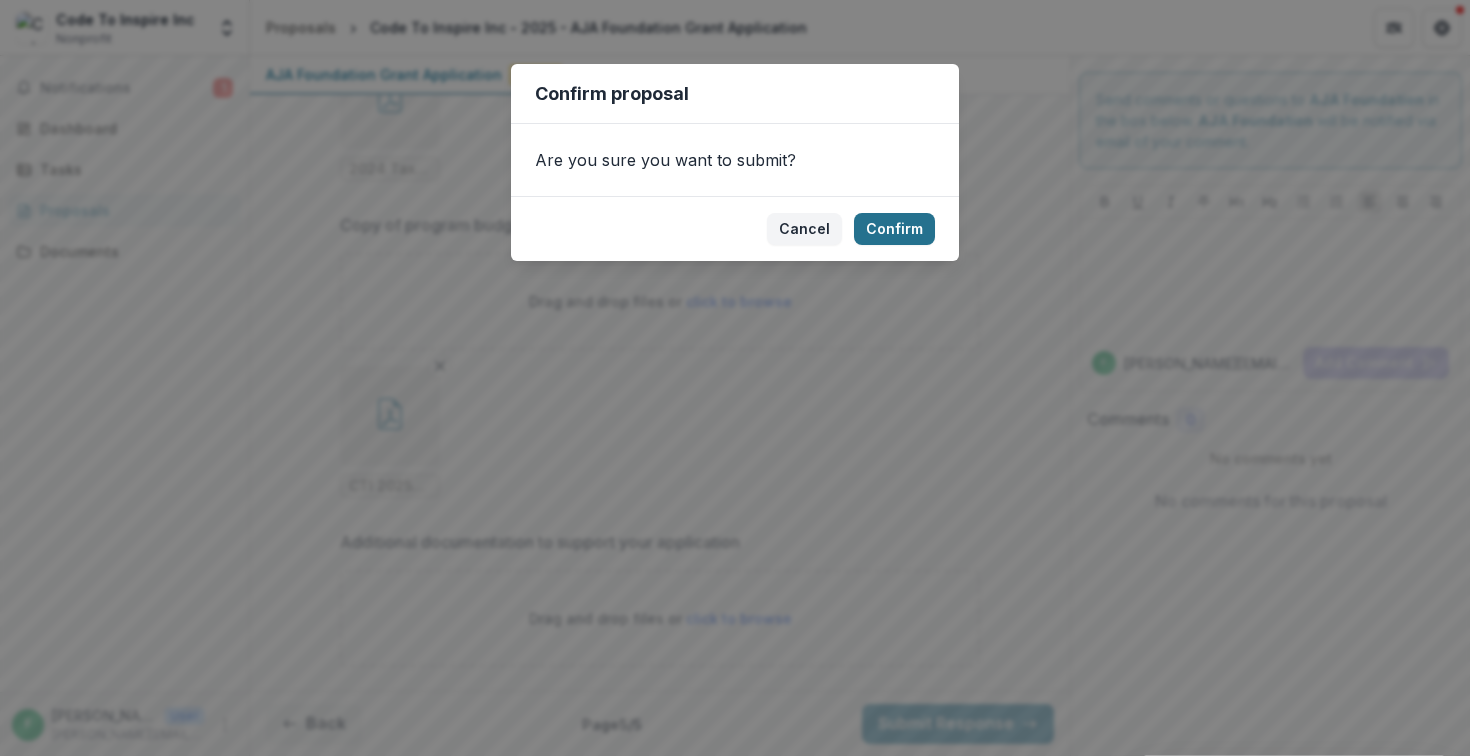 click on "Confirm" at bounding box center [894, 229] 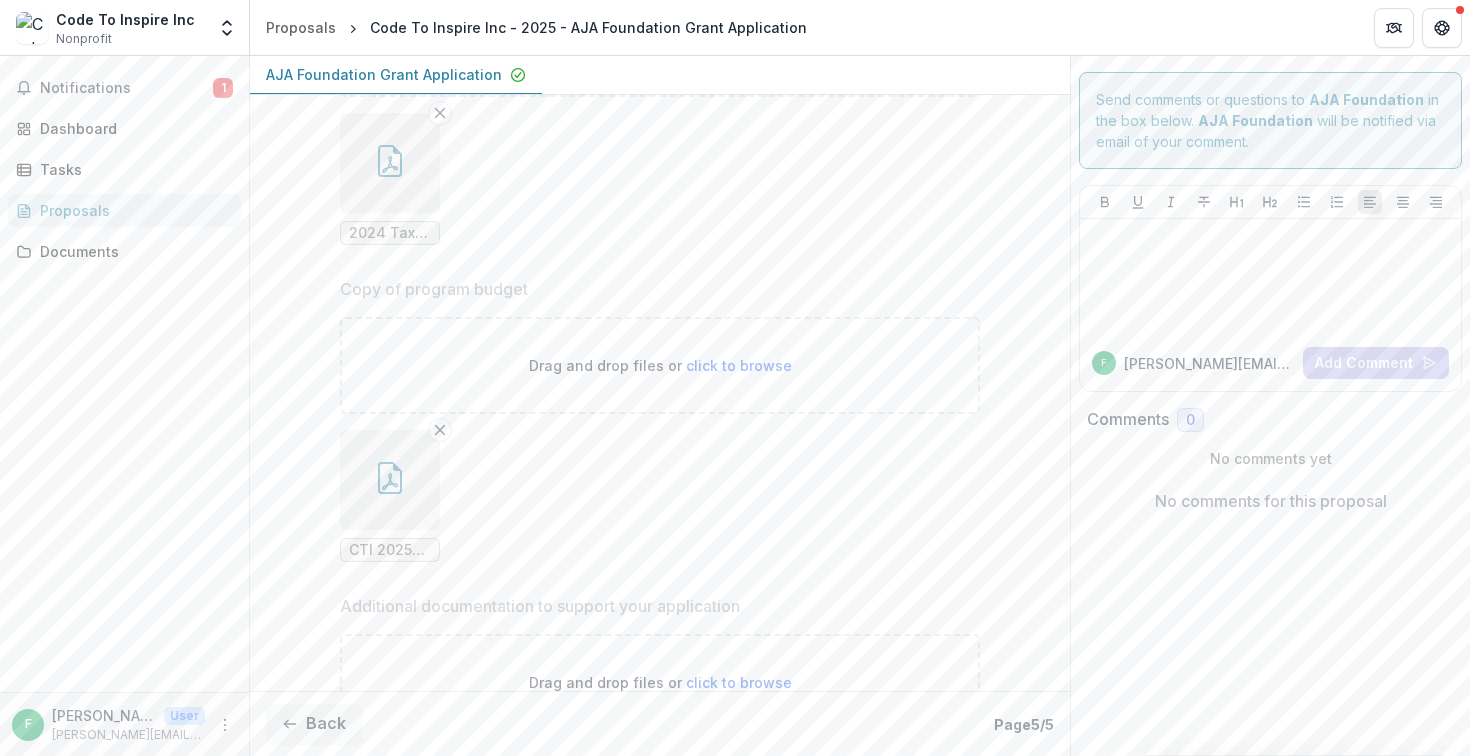 scroll, scrollTop: 1201, scrollLeft: 0, axis: vertical 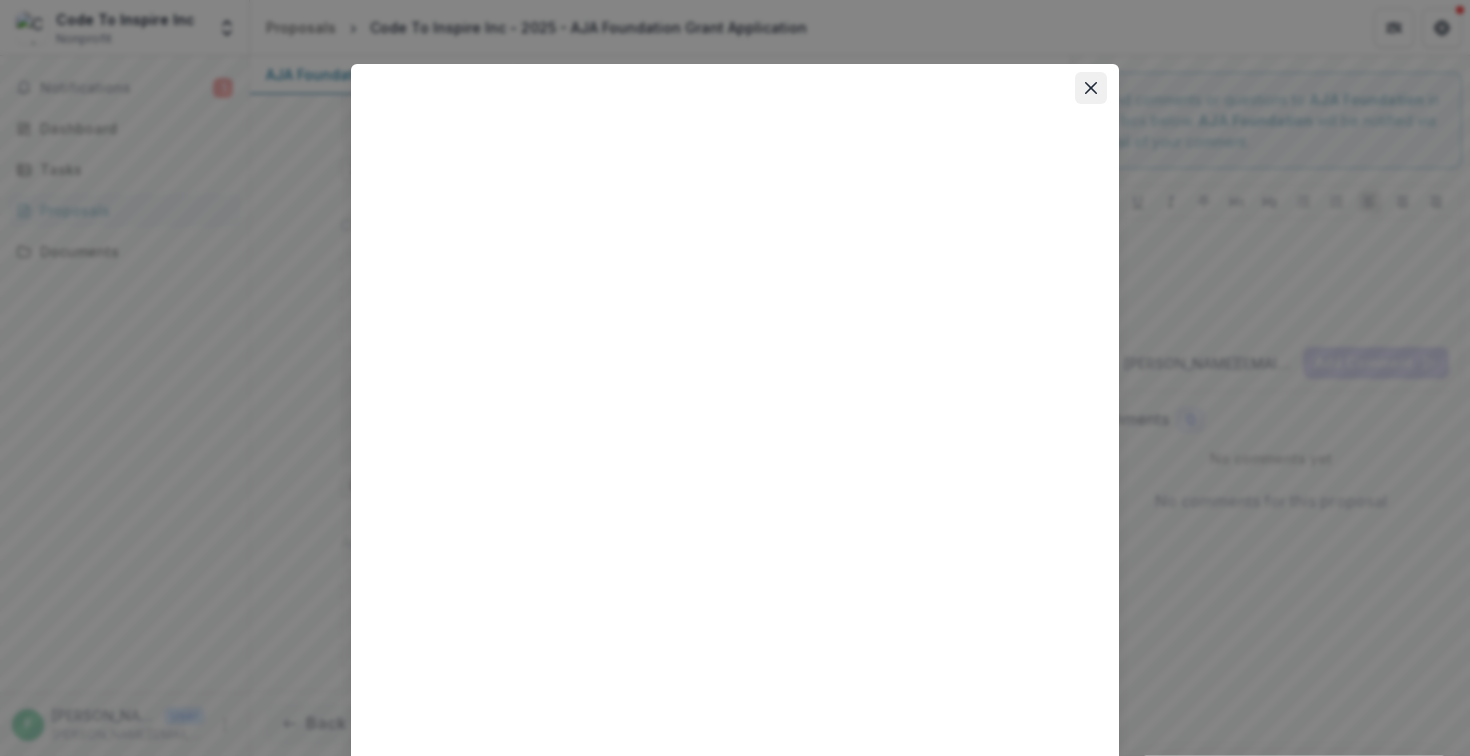 click 